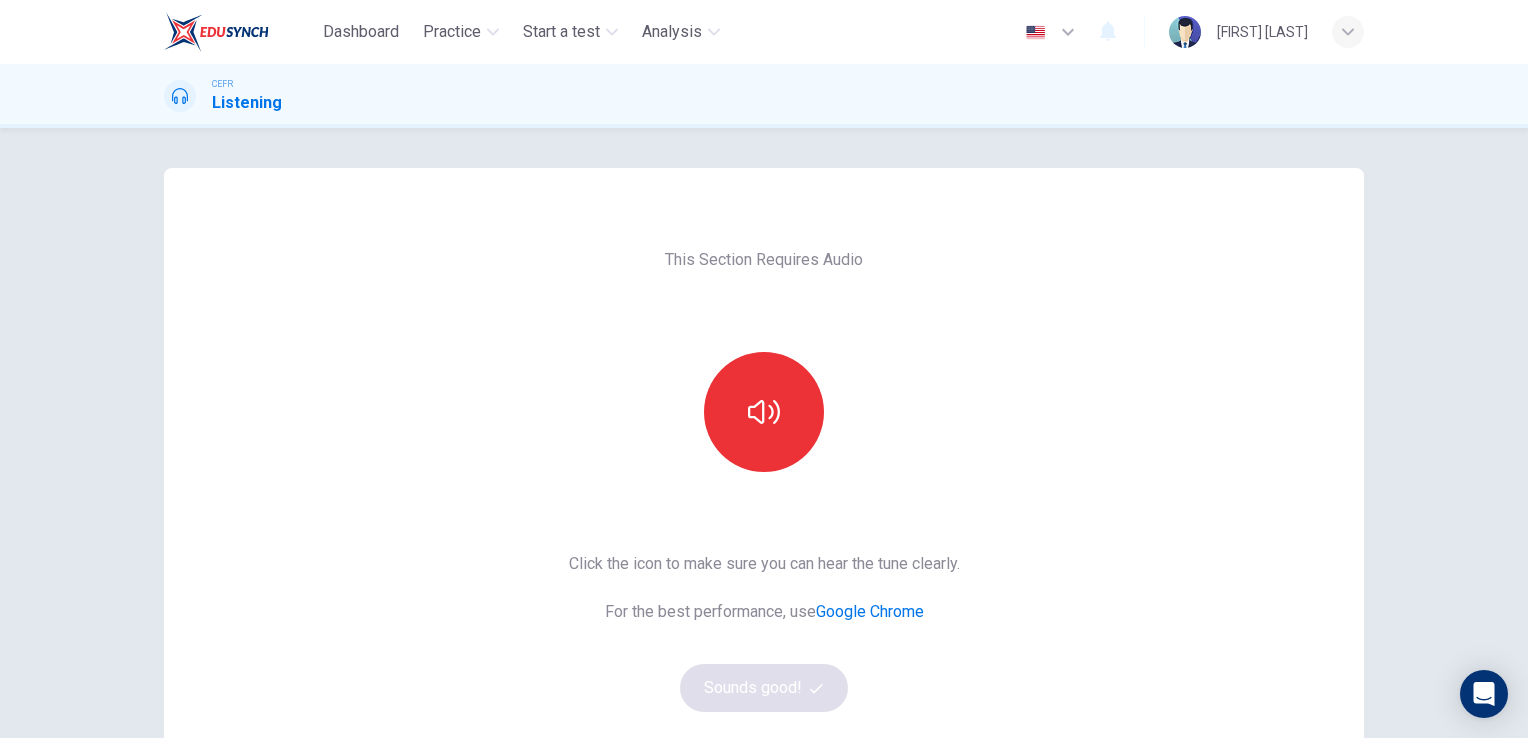 scroll, scrollTop: 0, scrollLeft: 0, axis: both 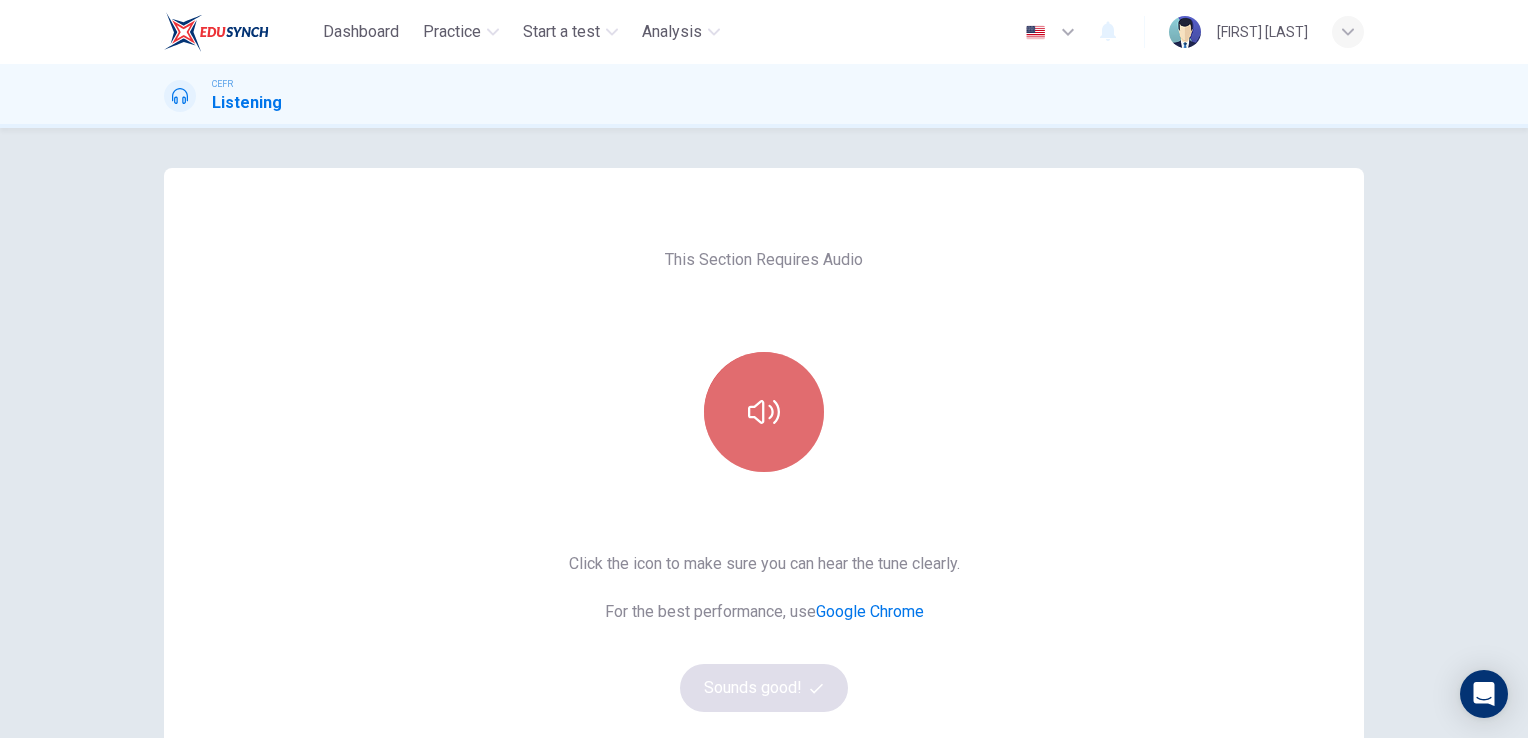 click at bounding box center [764, 412] 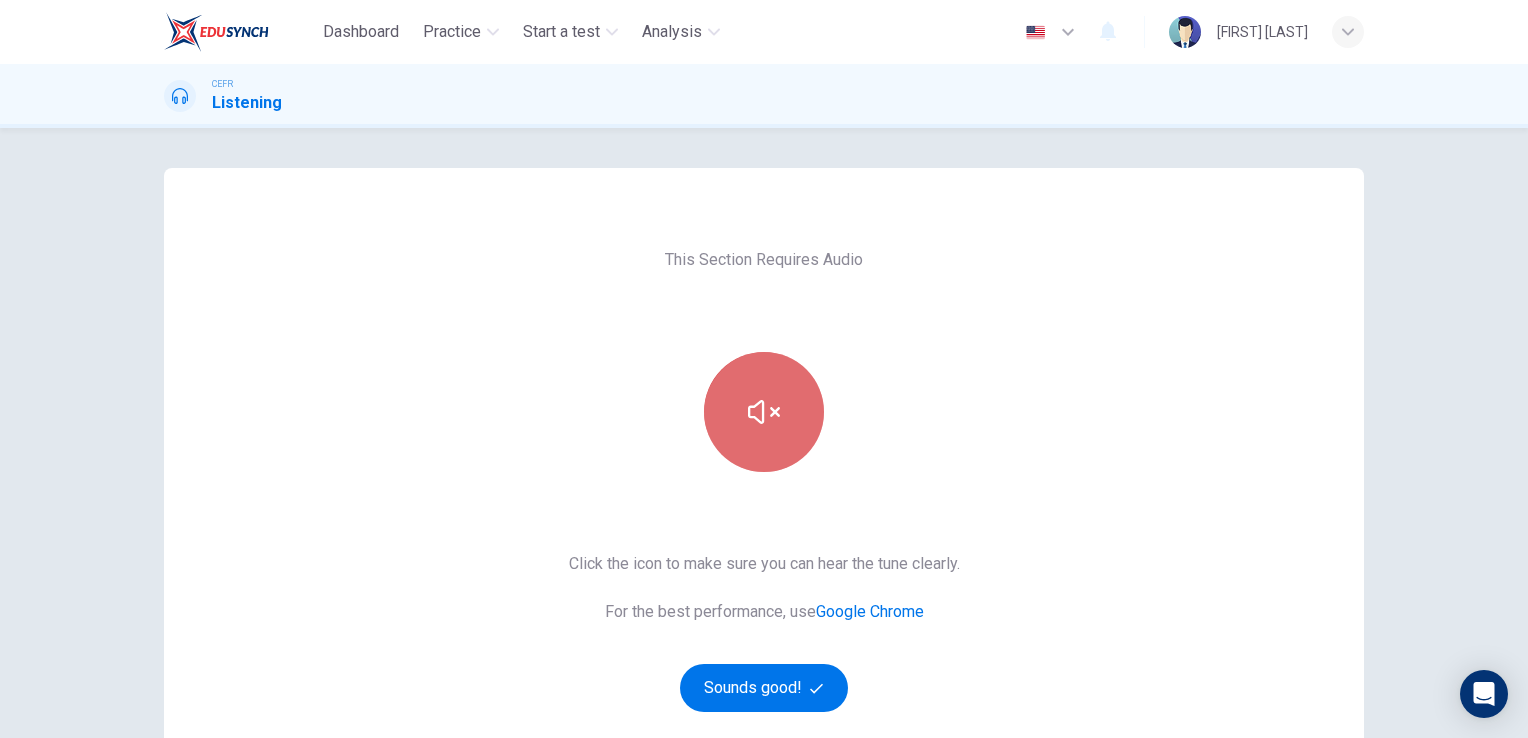 click at bounding box center (764, 412) 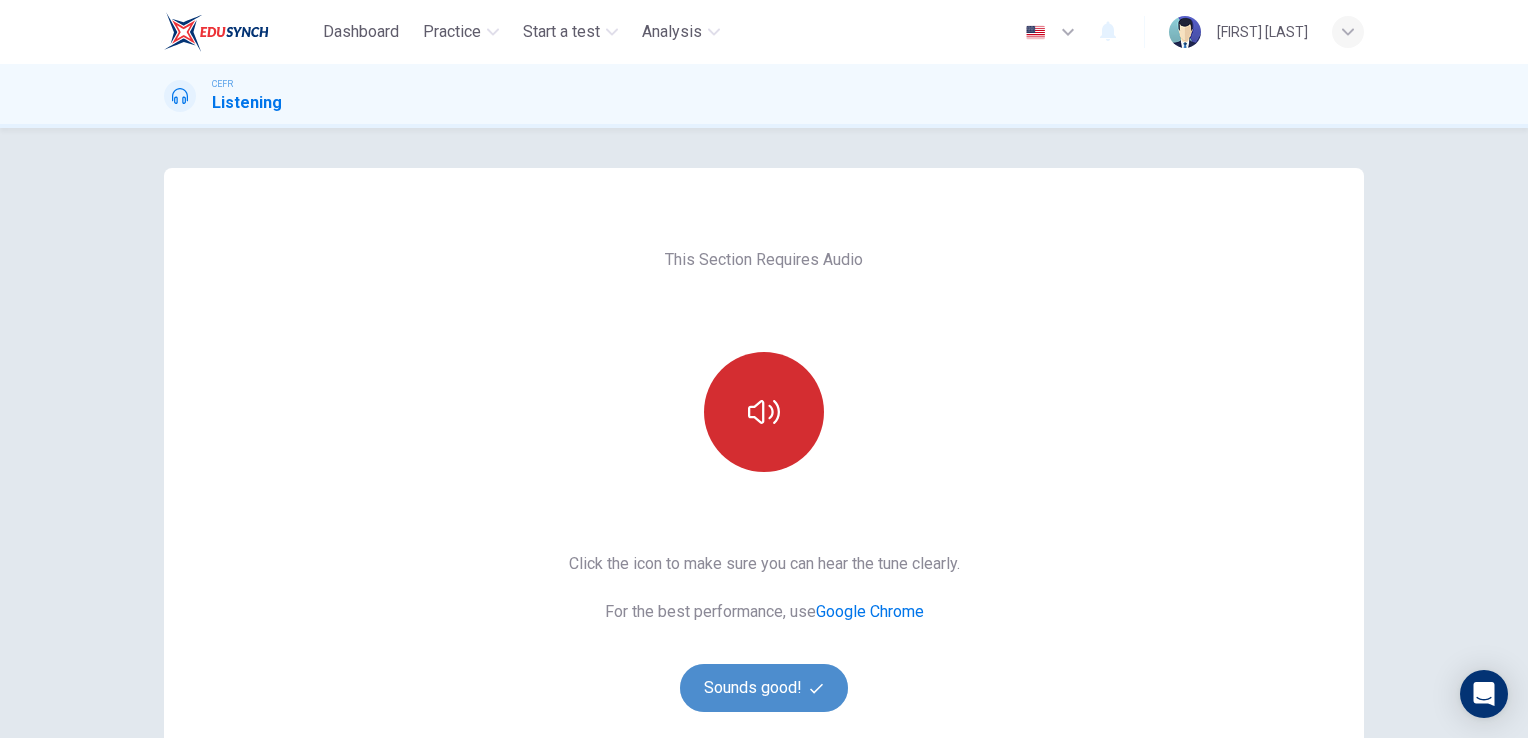 click on "Sounds good!" at bounding box center (764, 688) 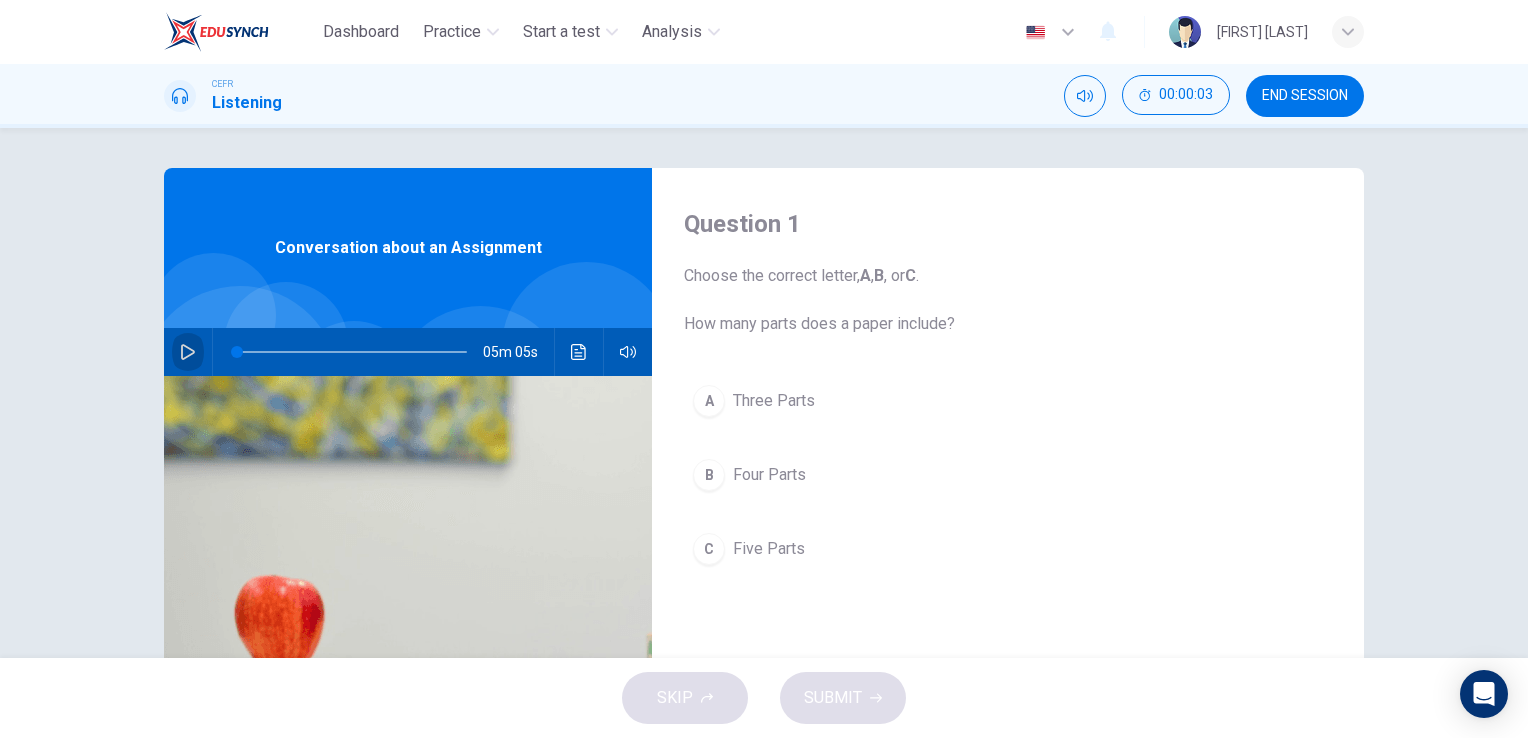 click at bounding box center (188, 352) 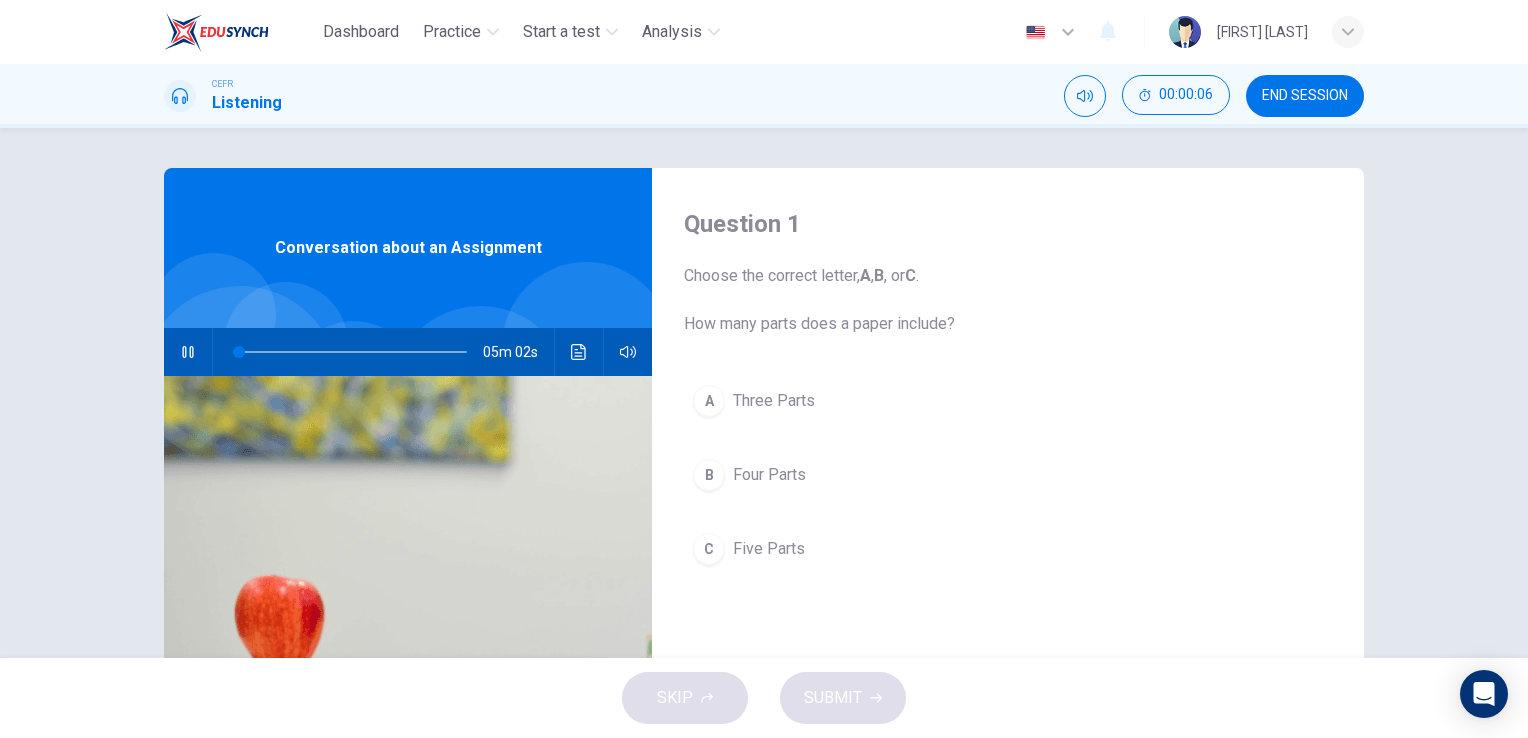 type 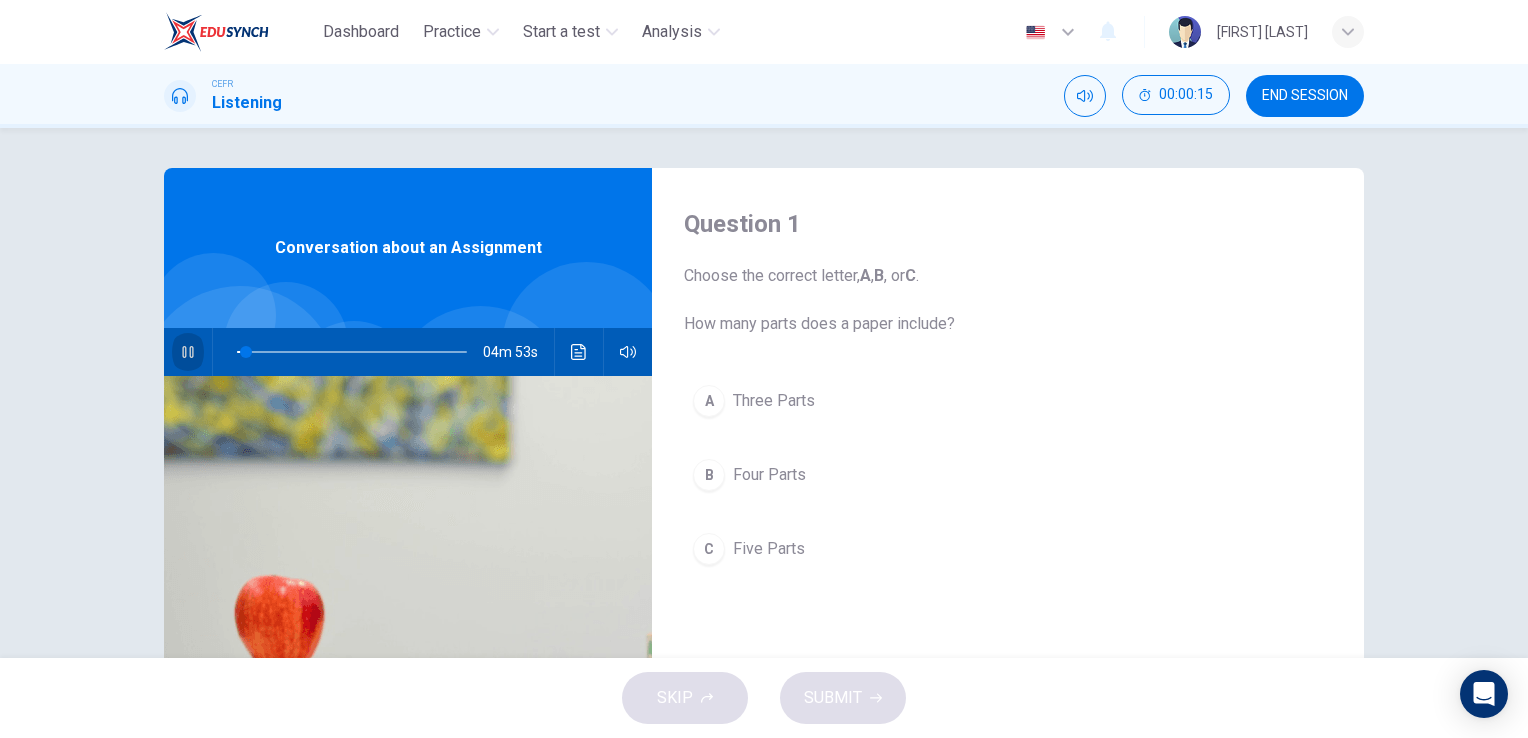 click at bounding box center [187, 352] 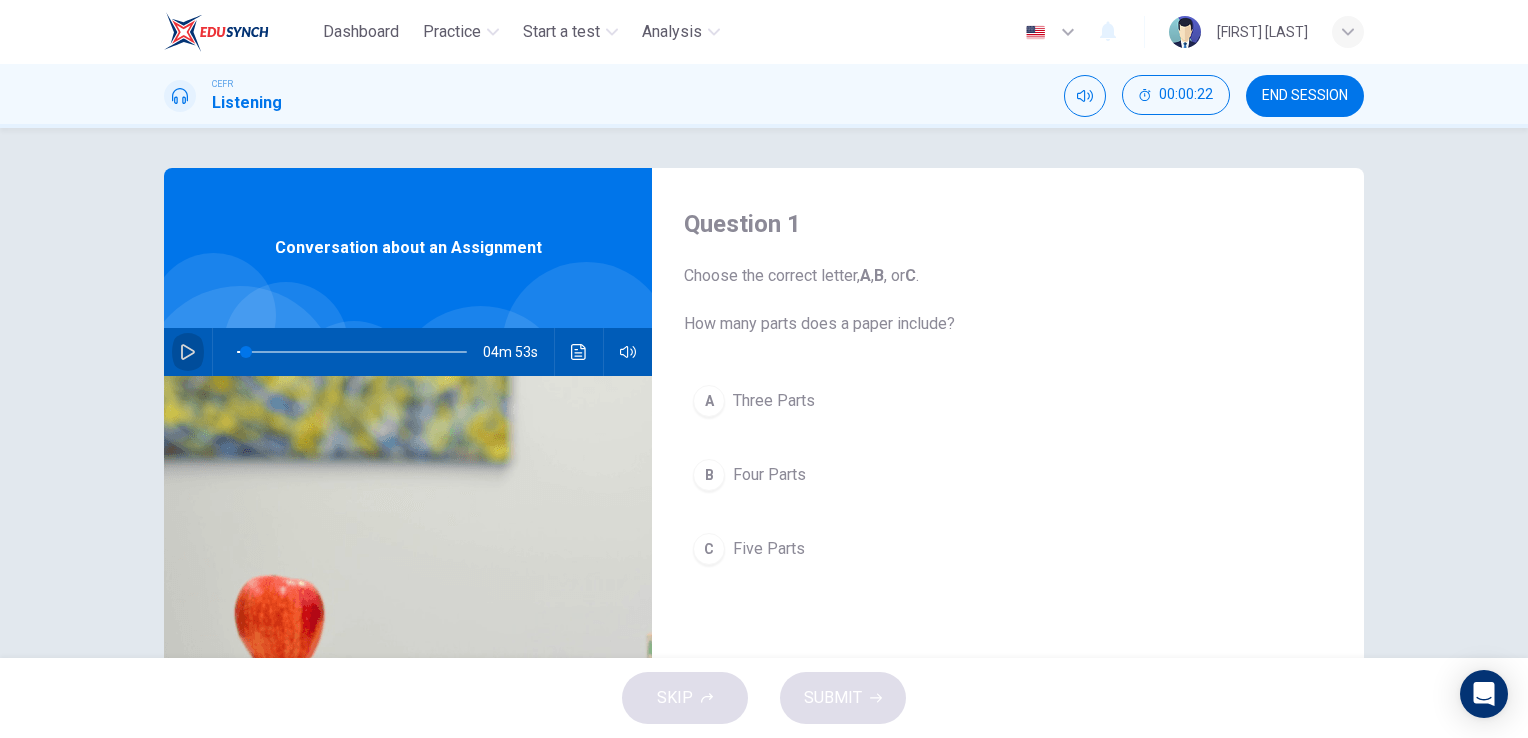click at bounding box center [188, 352] 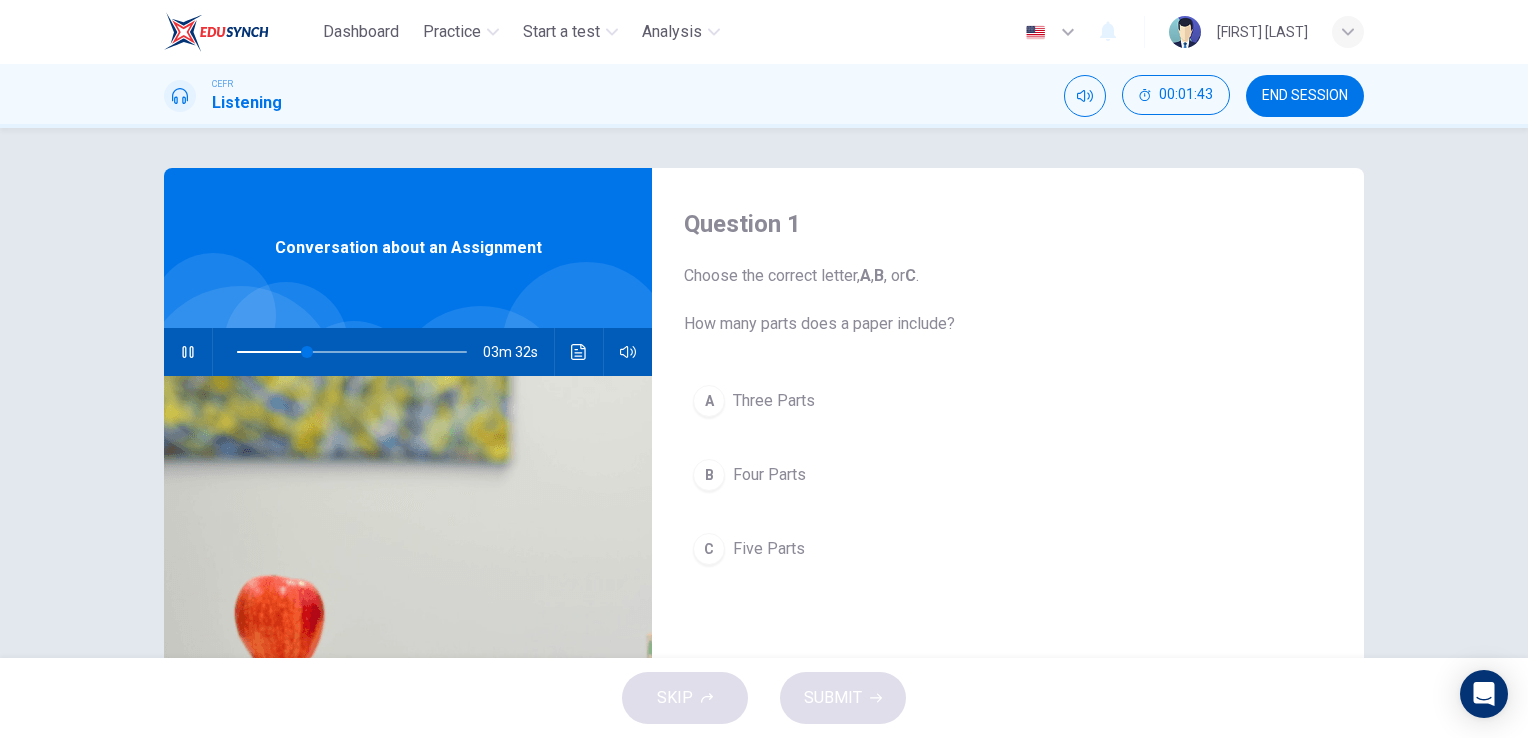 click at bounding box center (187, 352) 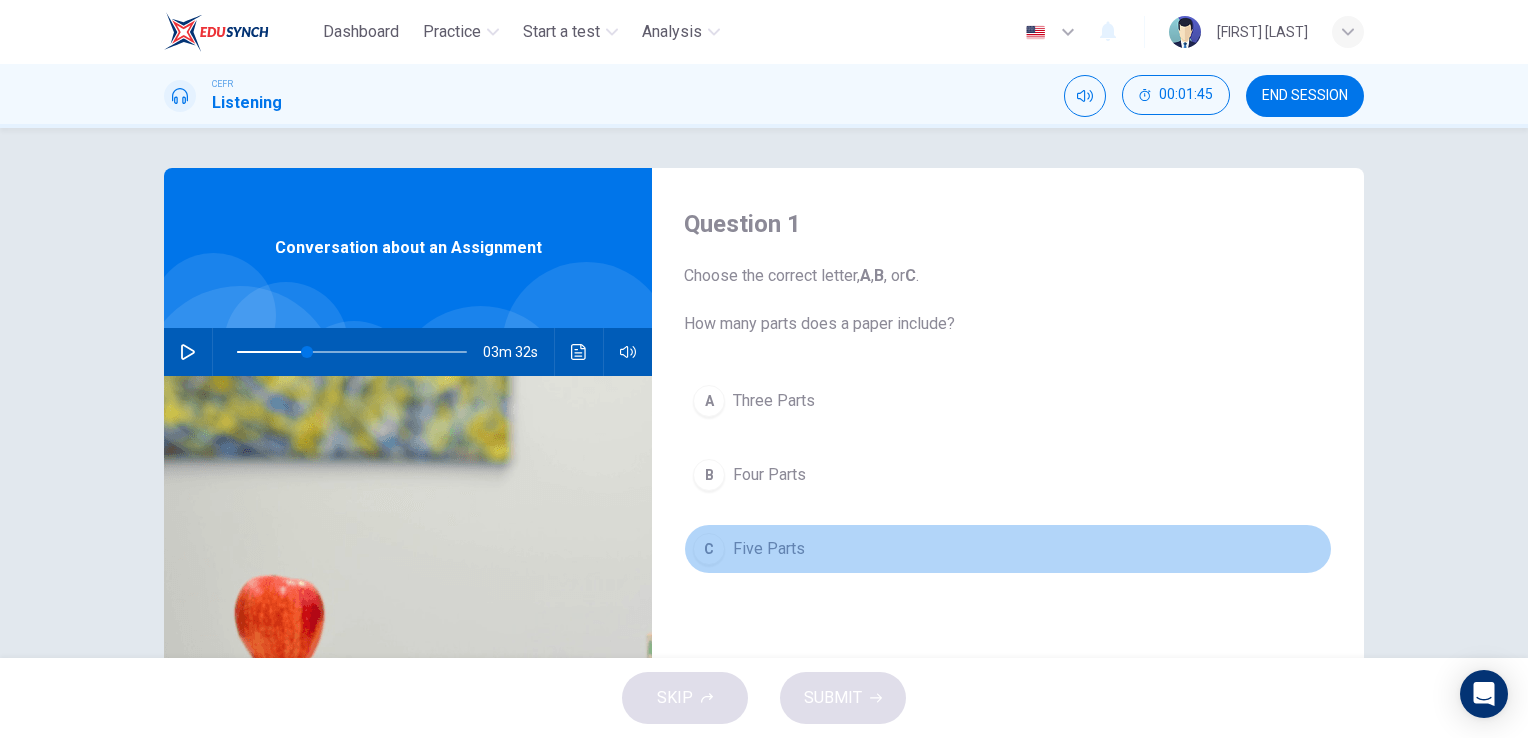 click on "C" at bounding box center [709, 401] 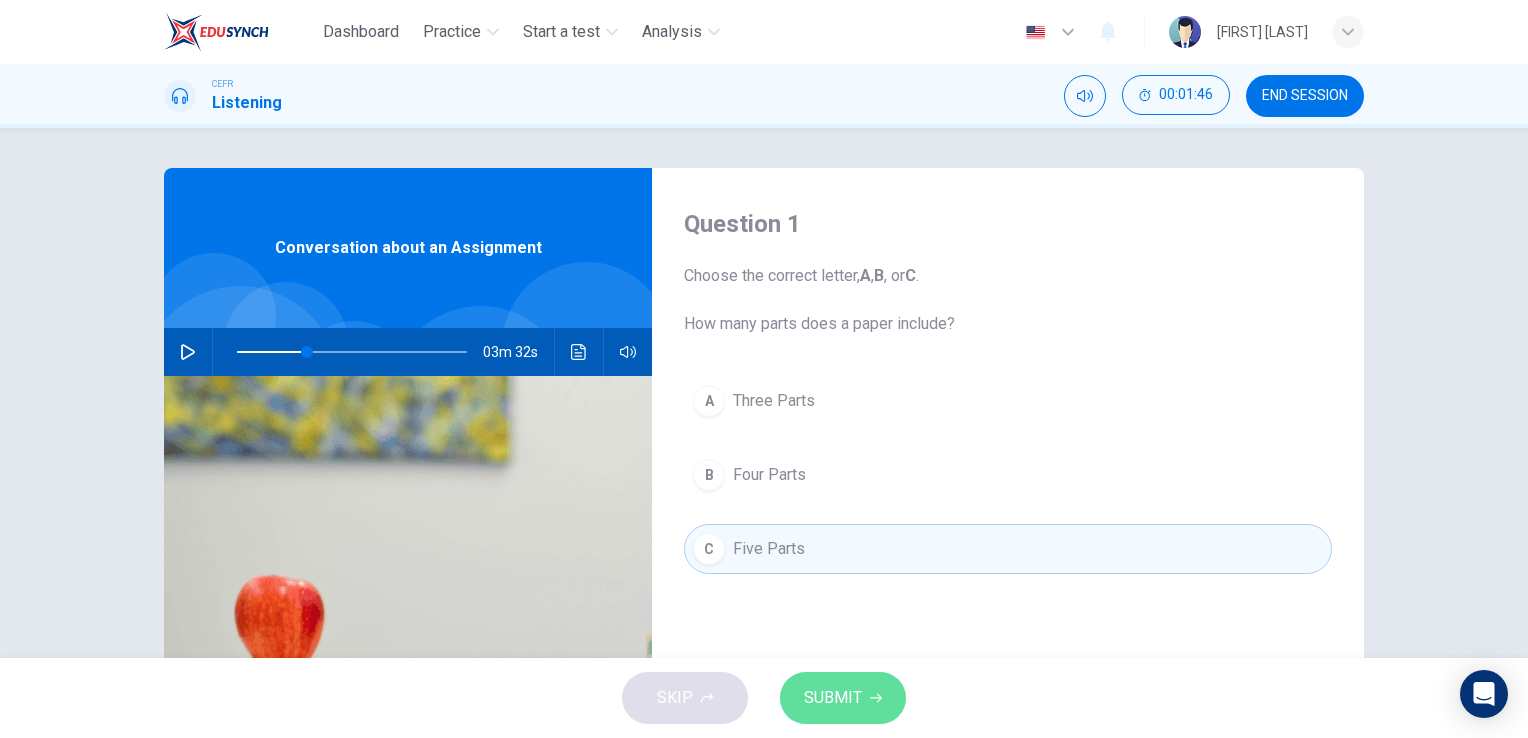 click on "SUBMIT" at bounding box center (833, 698) 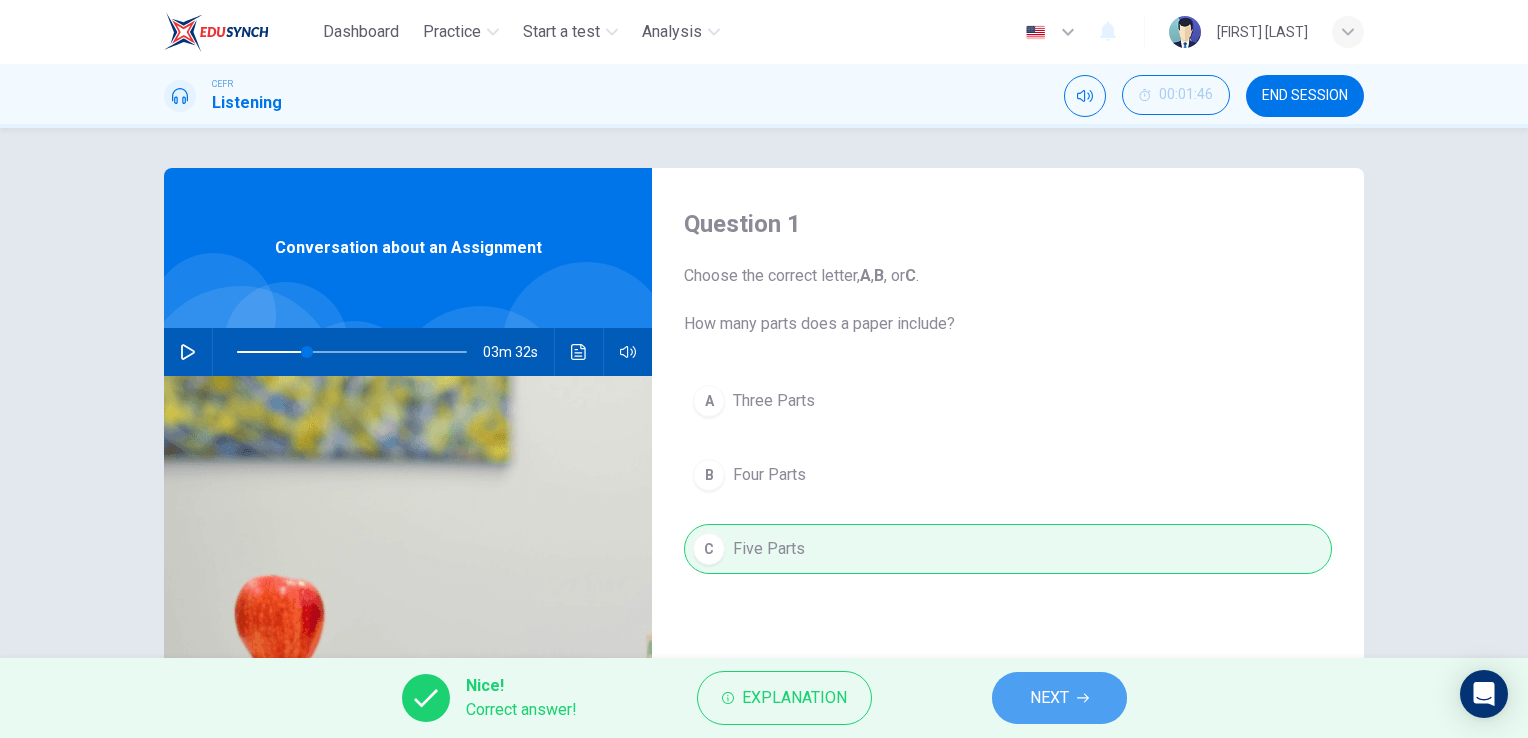 click on "NEXT" at bounding box center [1049, 698] 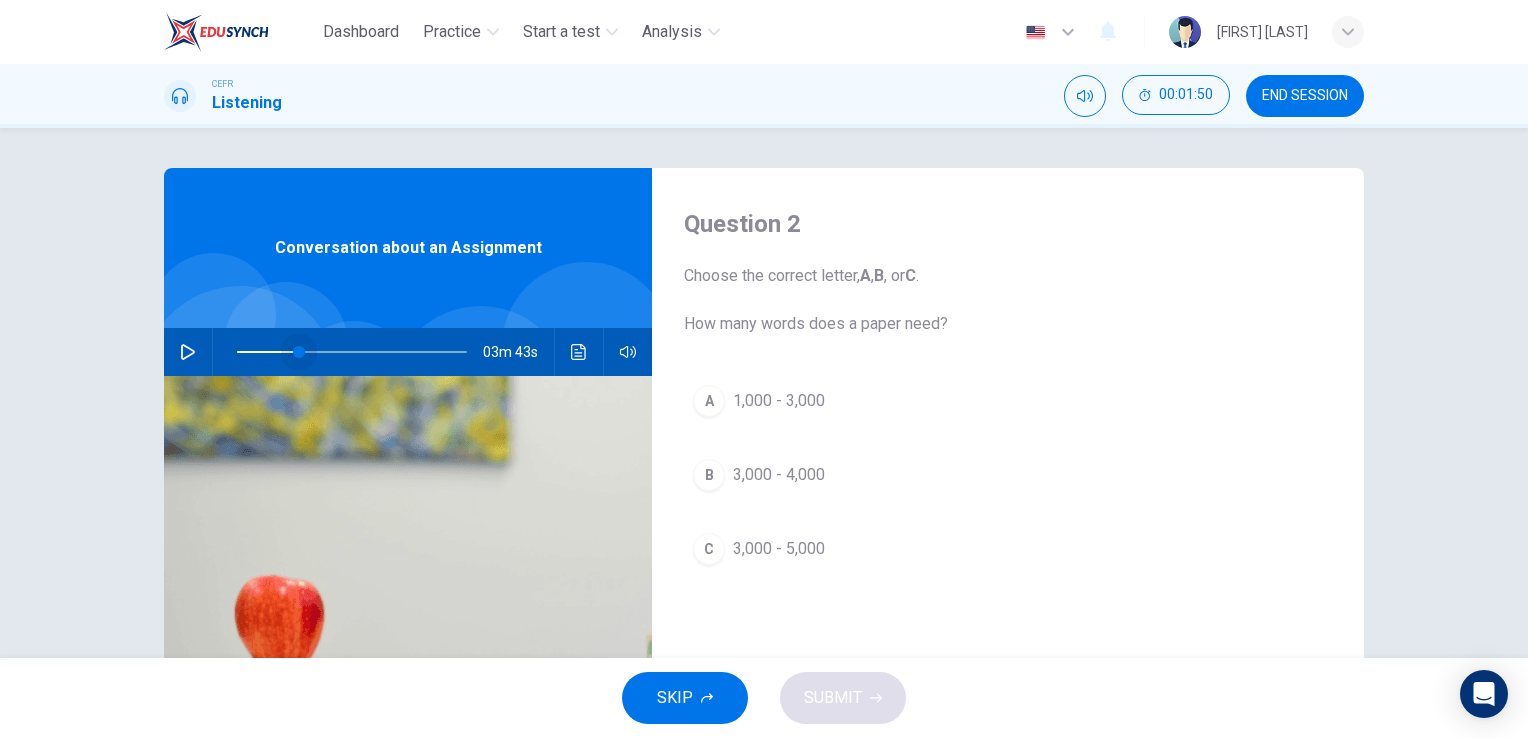 click at bounding box center (299, 352) 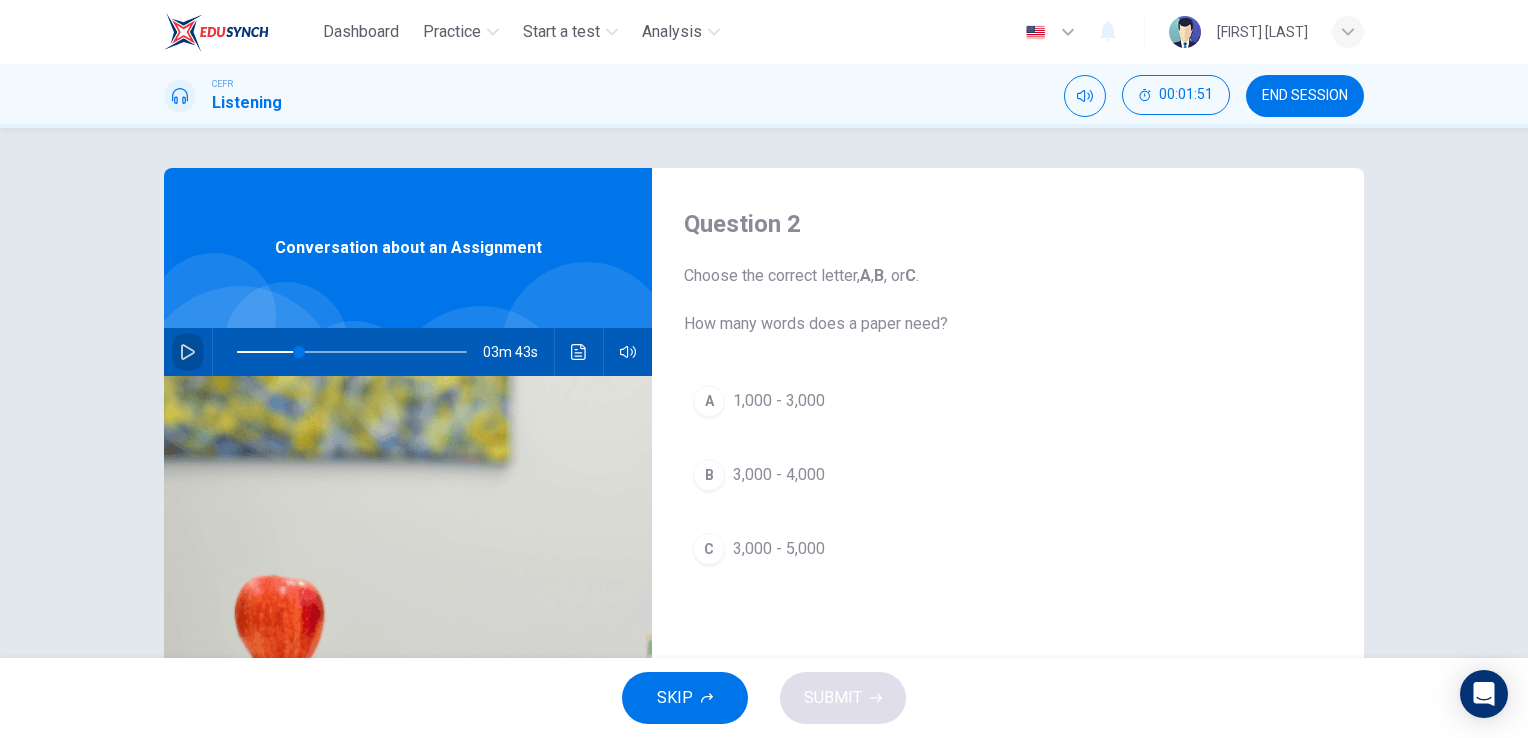 click at bounding box center [188, 352] 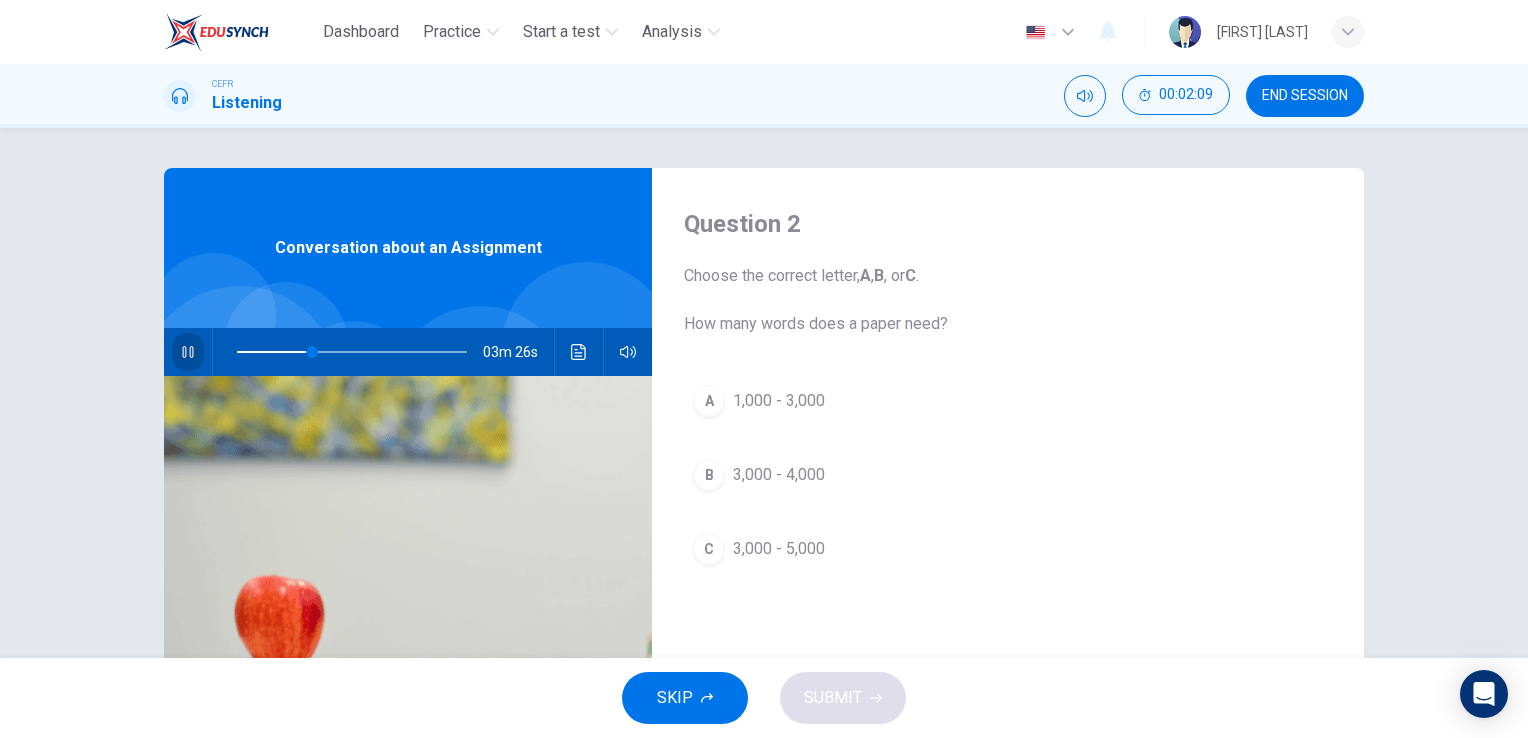 click at bounding box center (188, 352) 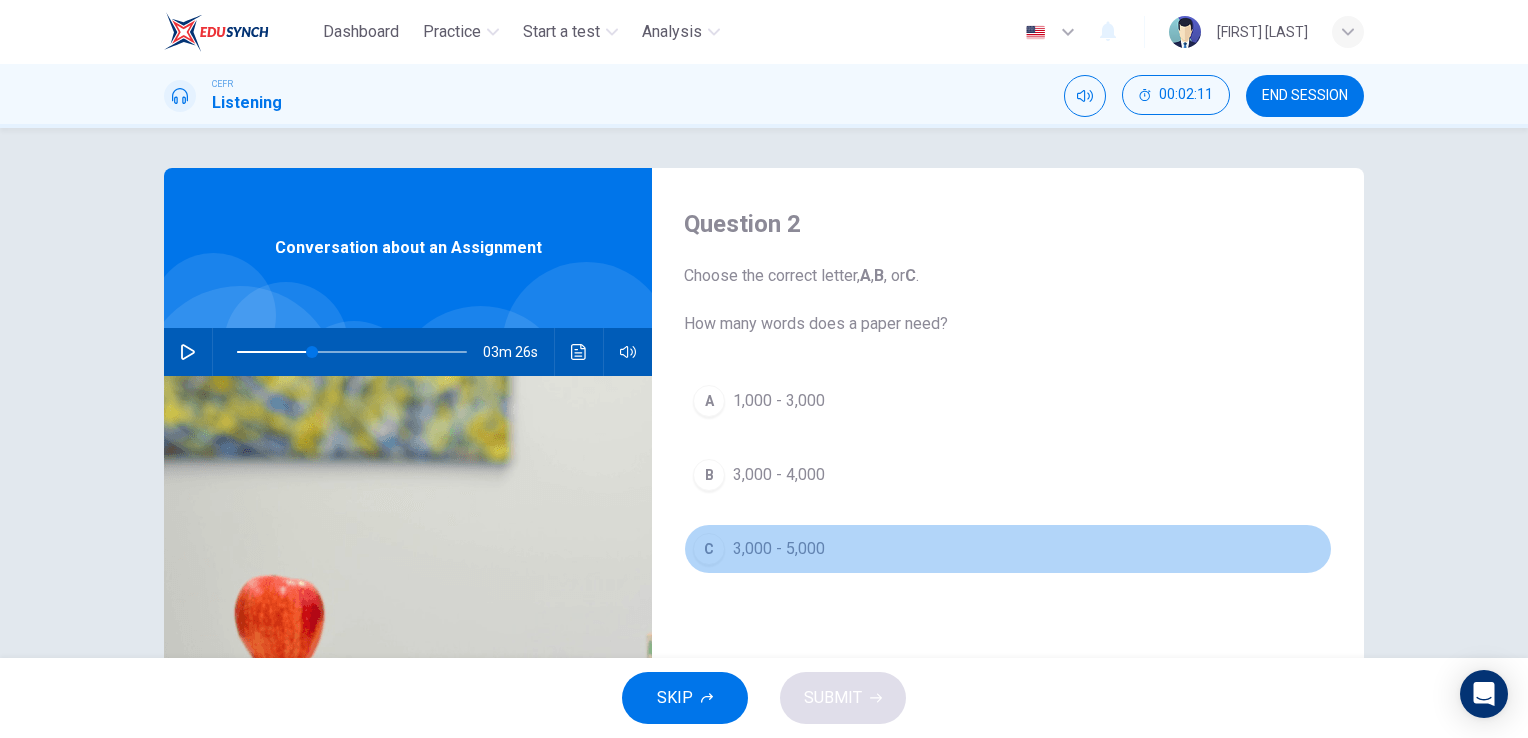 click on "C" at bounding box center [709, 401] 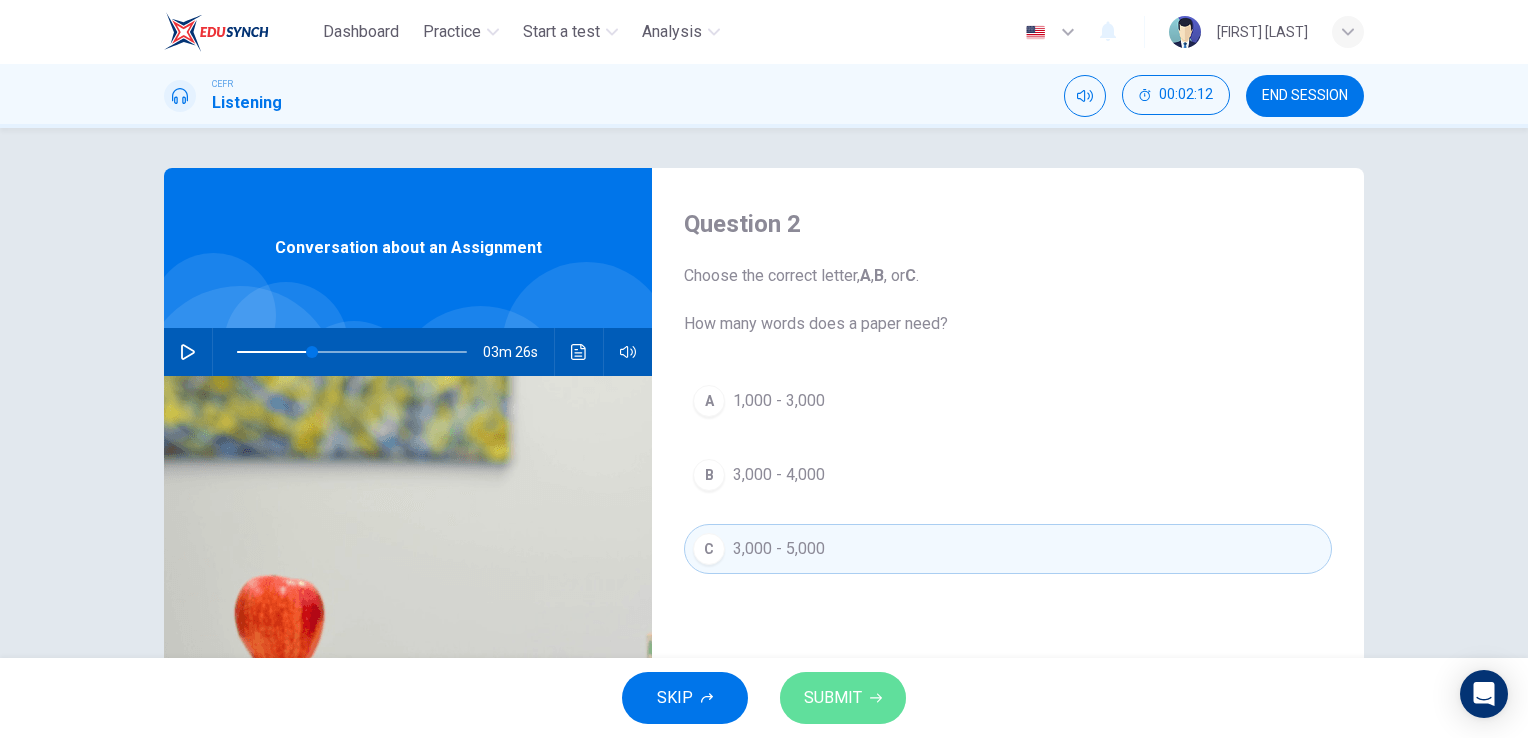 click on "SUBMIT" at bounding box center (833, 698) 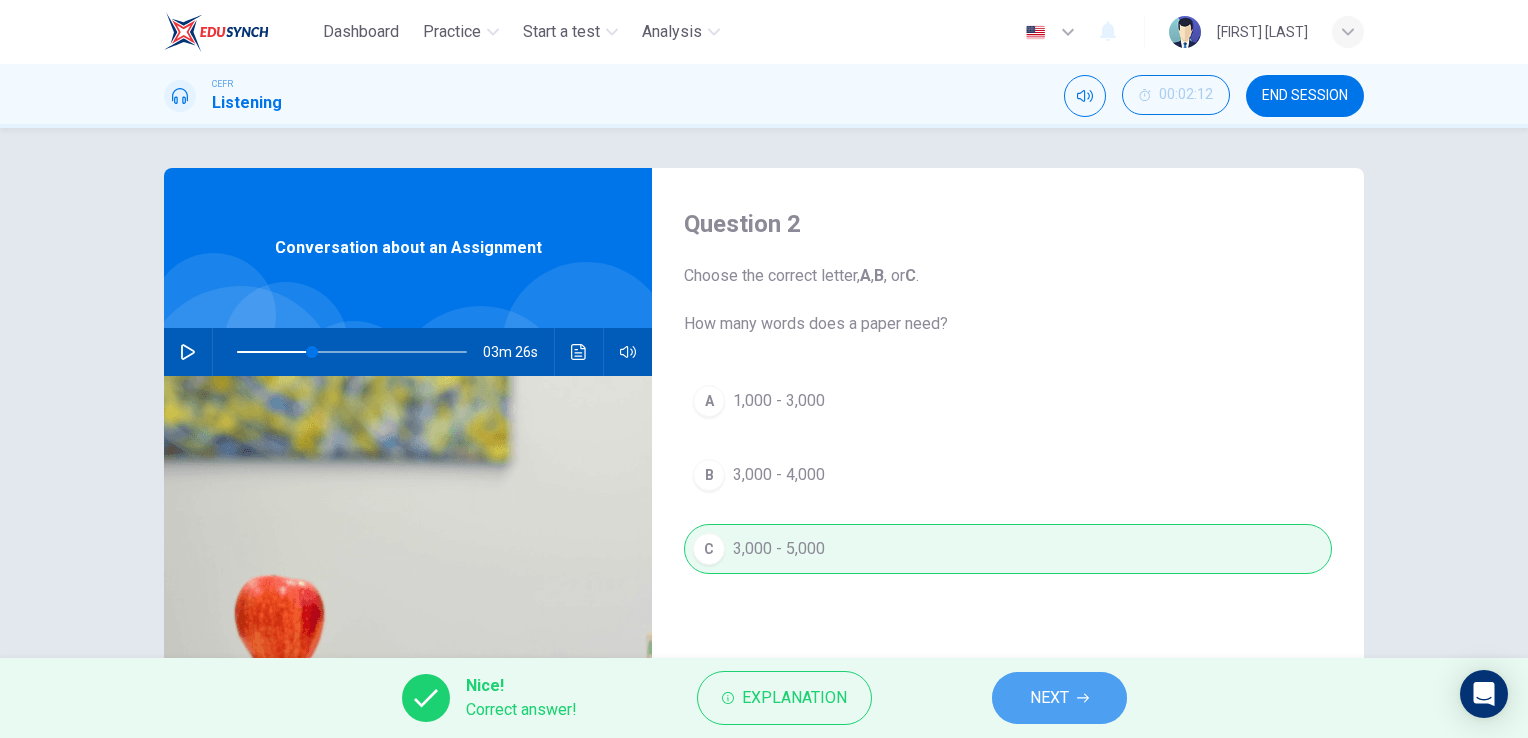 click on "NEXT" at bounding box center [1059, 698] 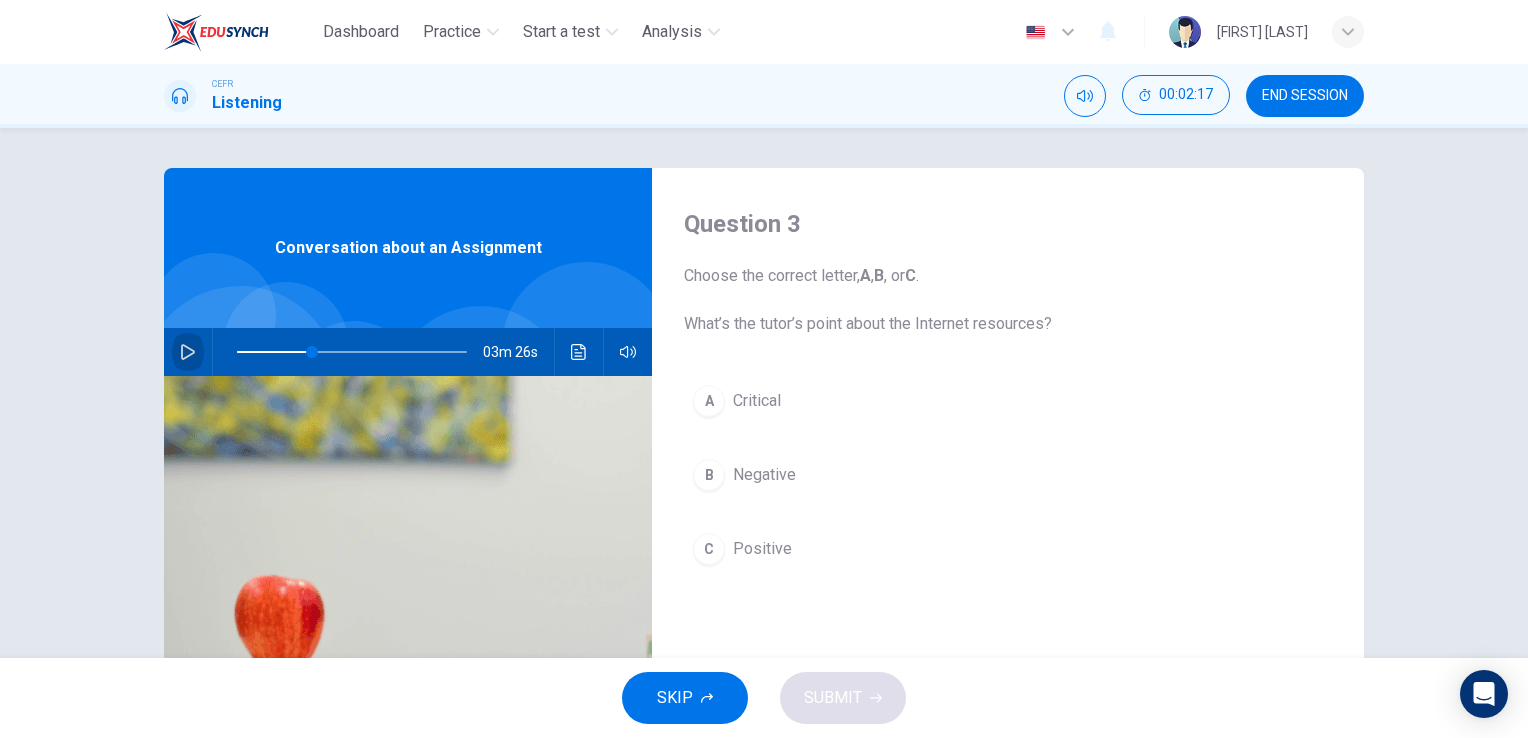 click at bounding box center [188, 352] 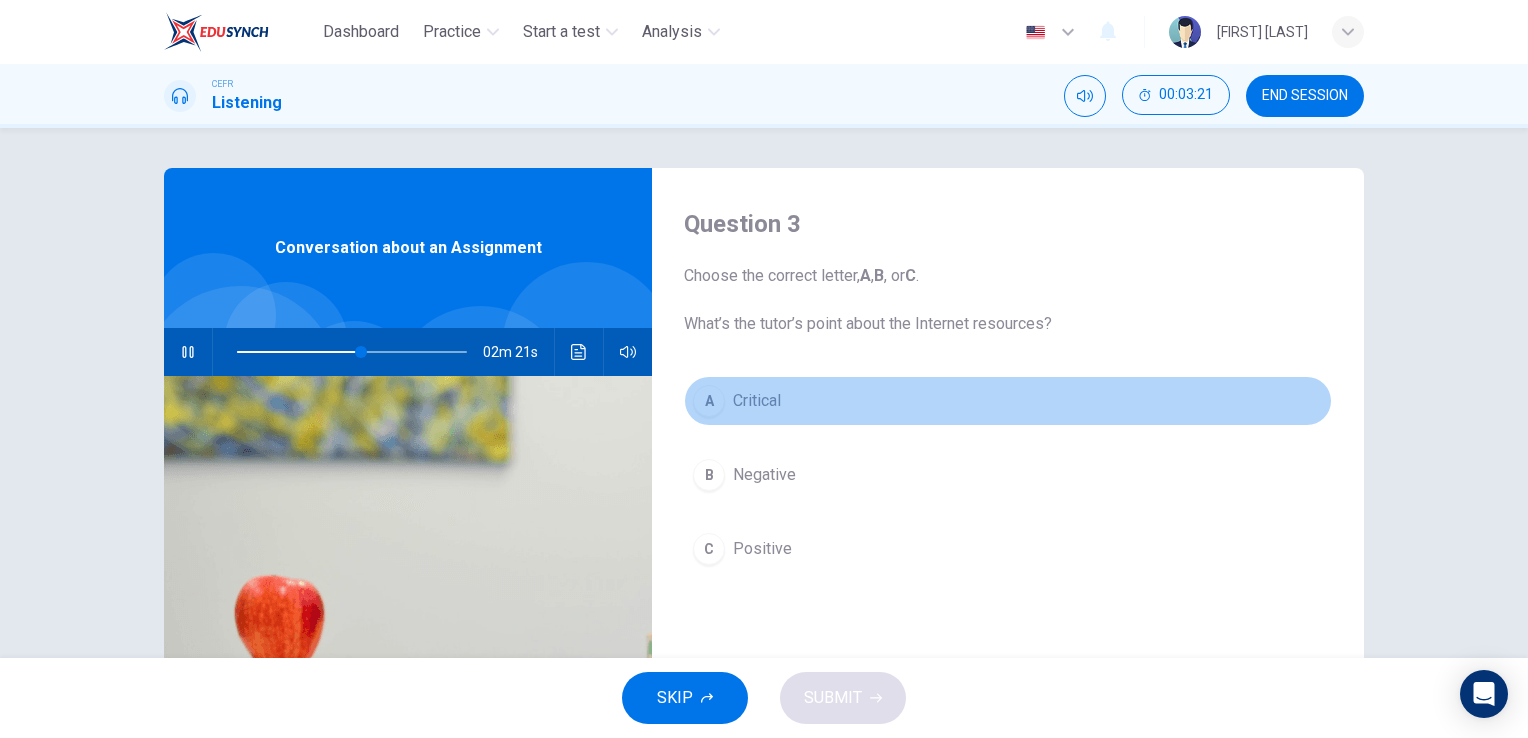 click on "Critical" at bounding box center (757, 401) 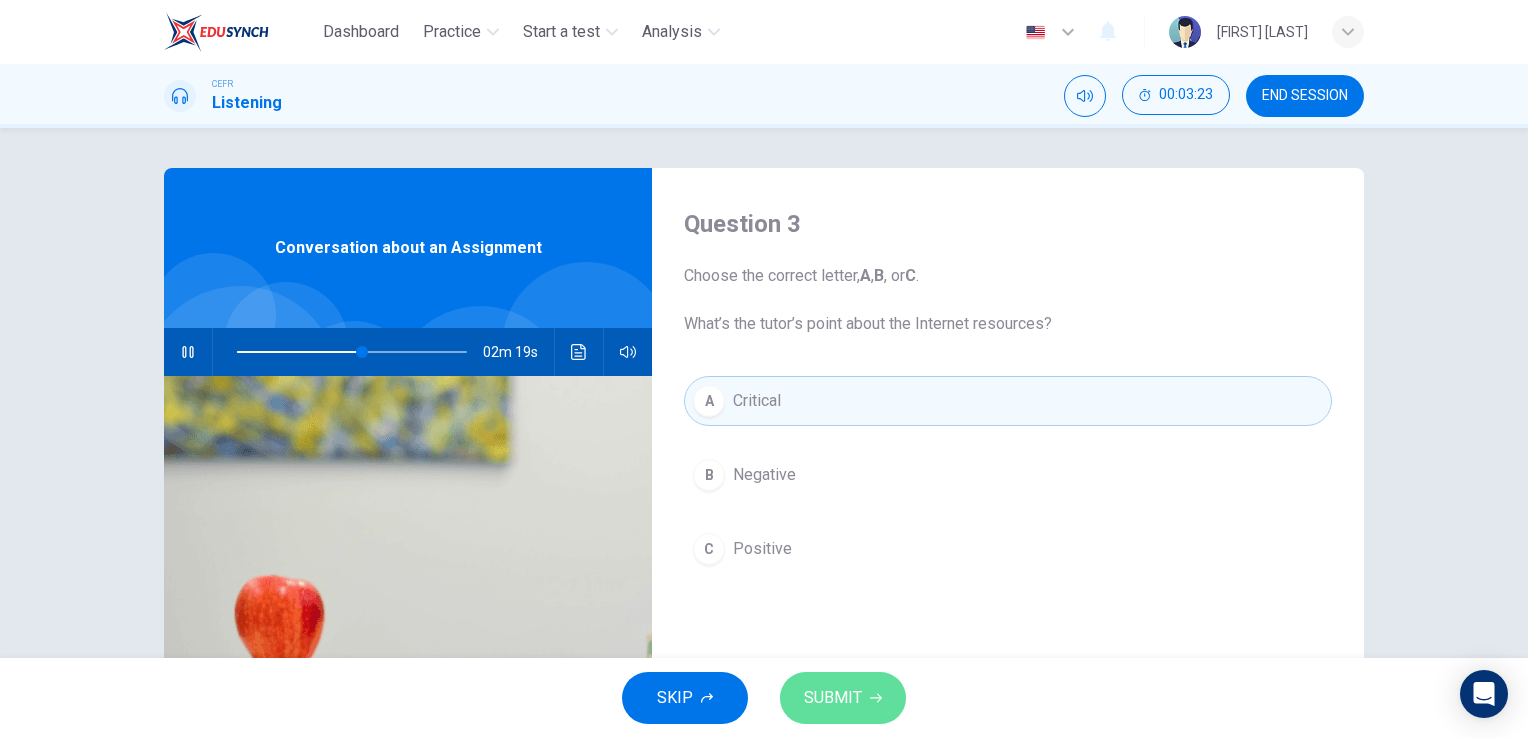 click on "SUBMIT" at bounding box center (833, 698) 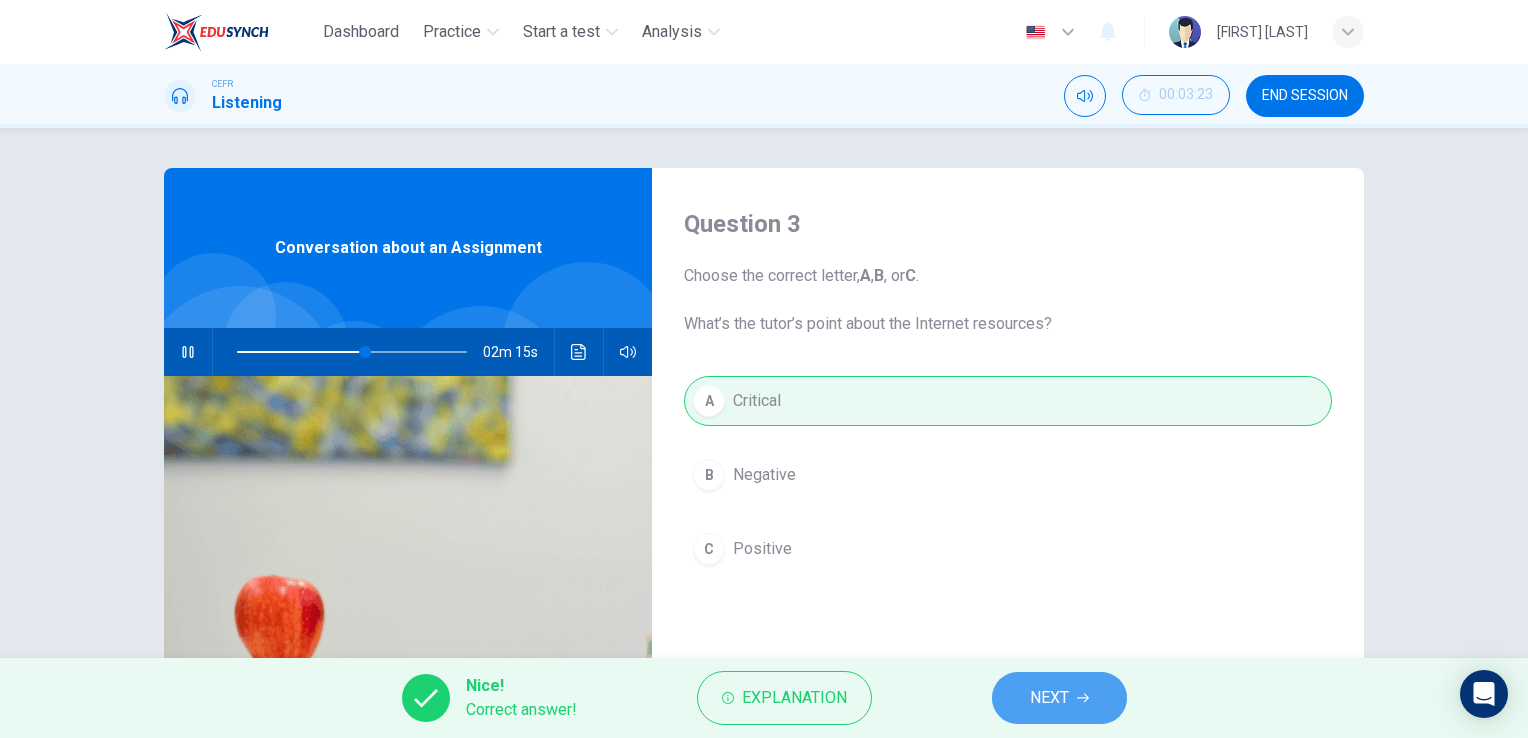 click on "NEXT" at bounding box center [1049, 698] 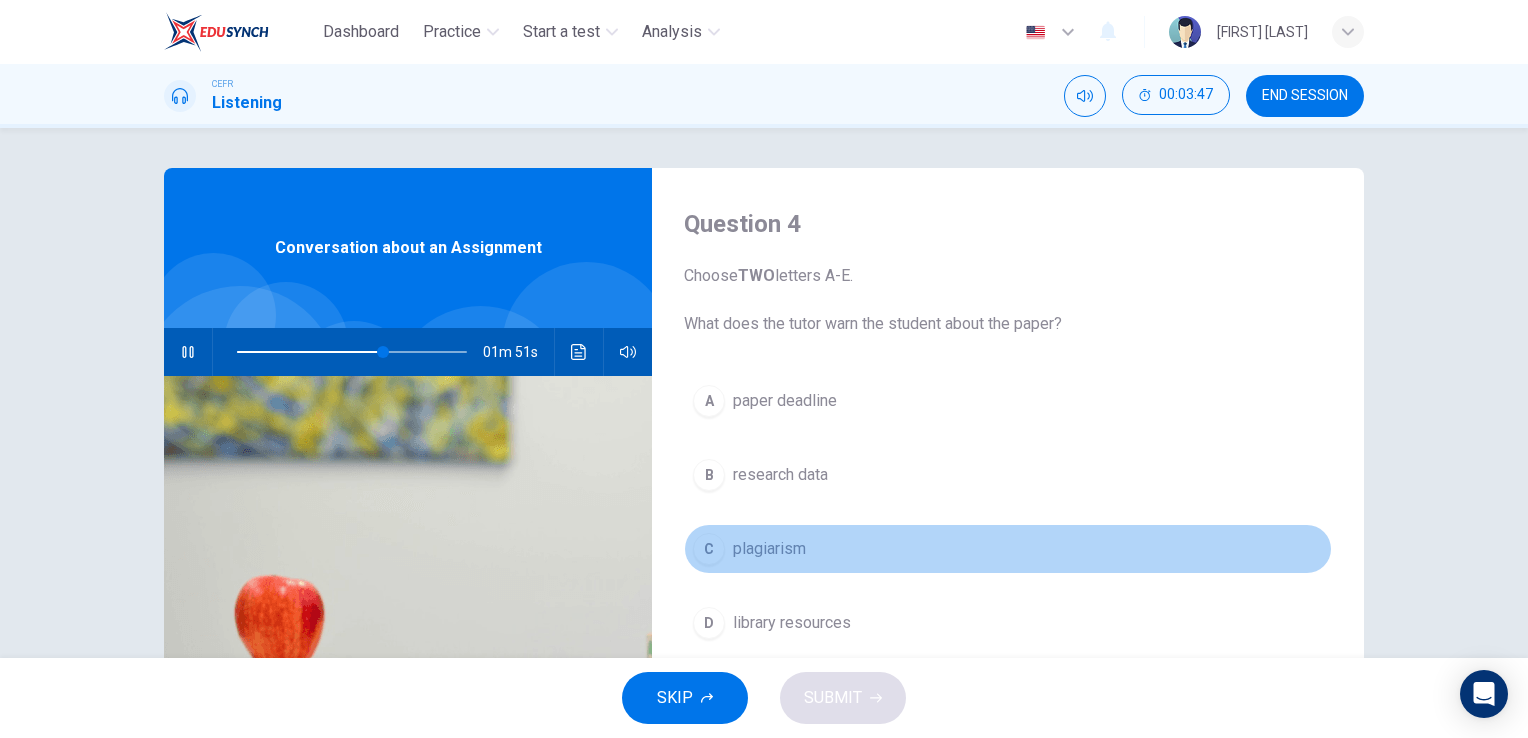 click on "C" at bounding box center [709, 401] 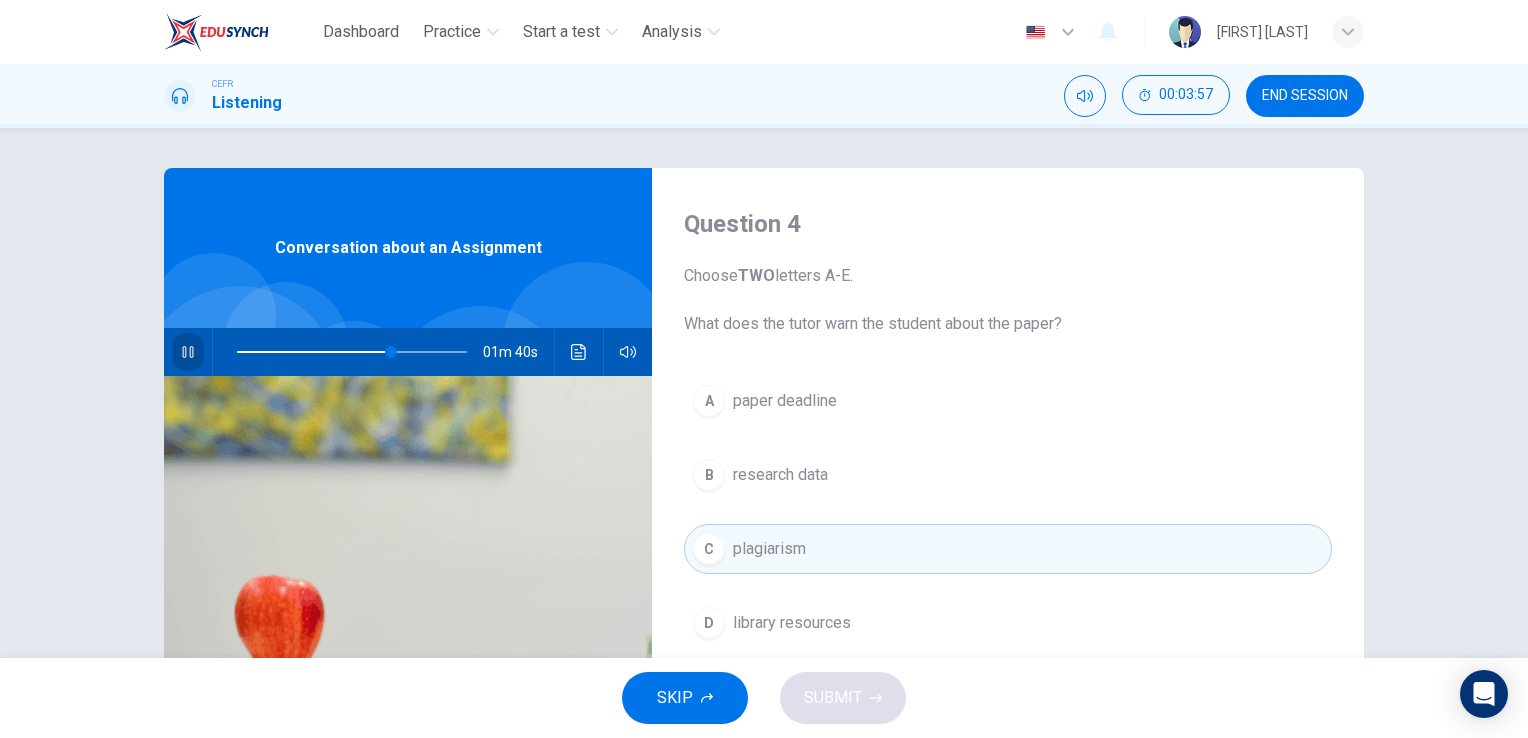 click at bounding box center (188, 352) 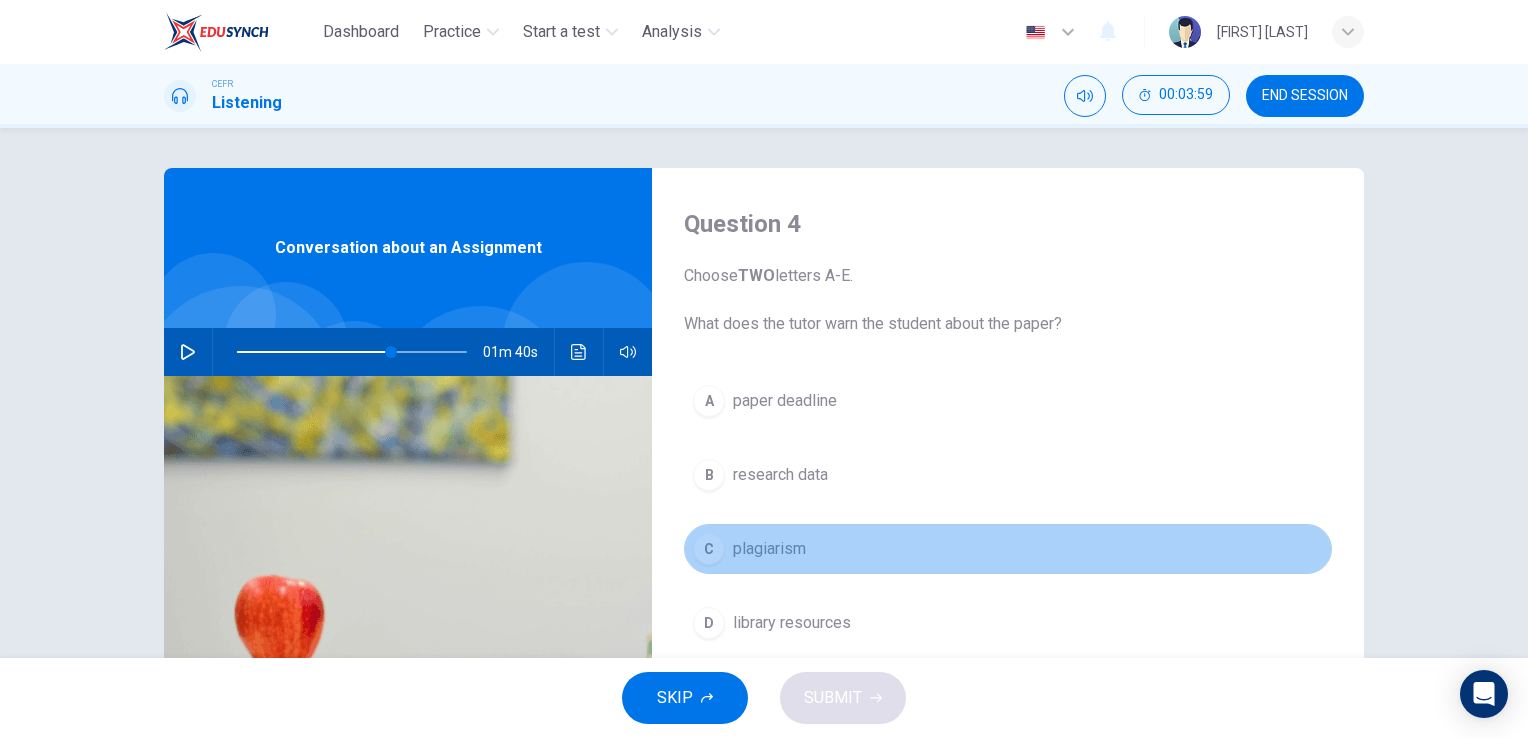 click on "C" at bounding box center [709, 549] 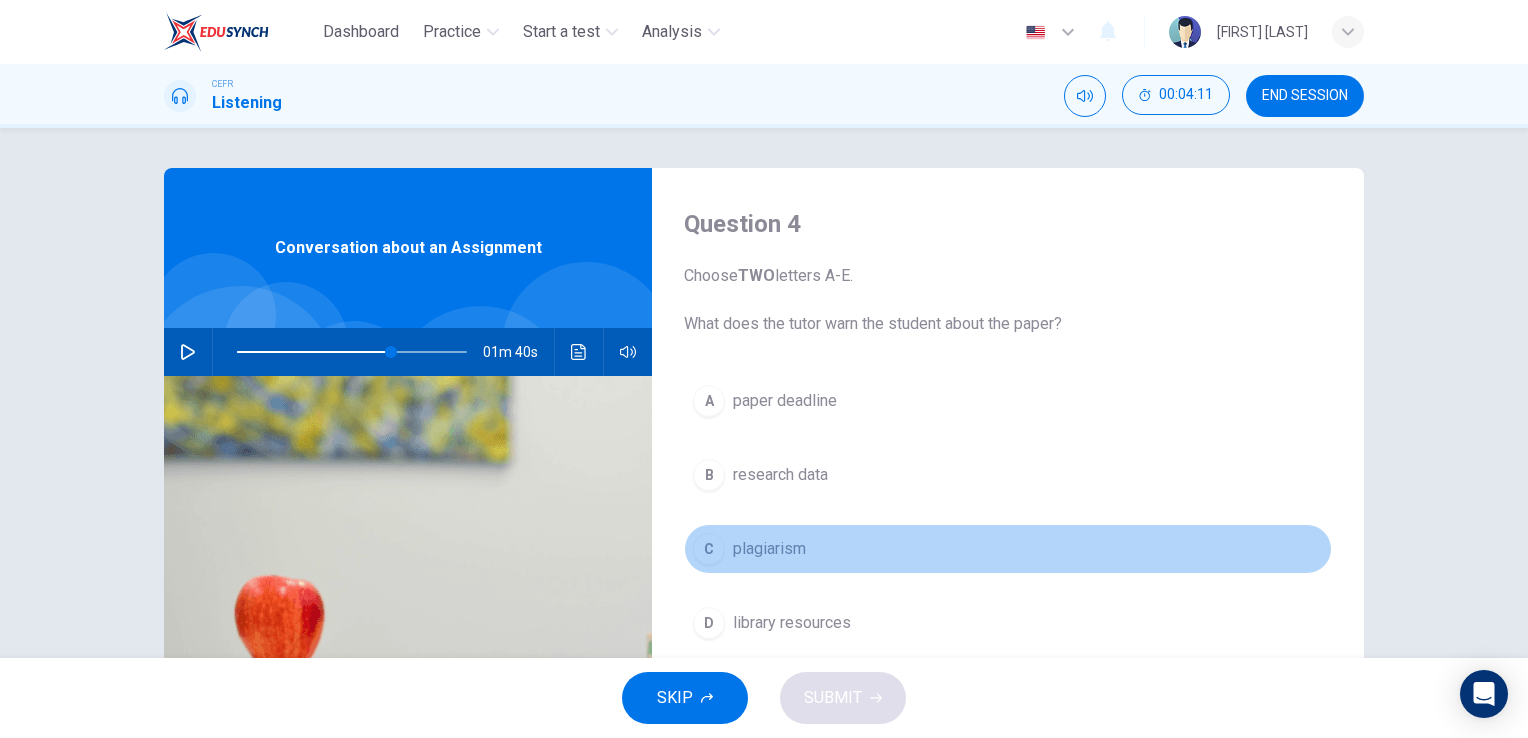 click on "C" at bounding box center (709, 401) 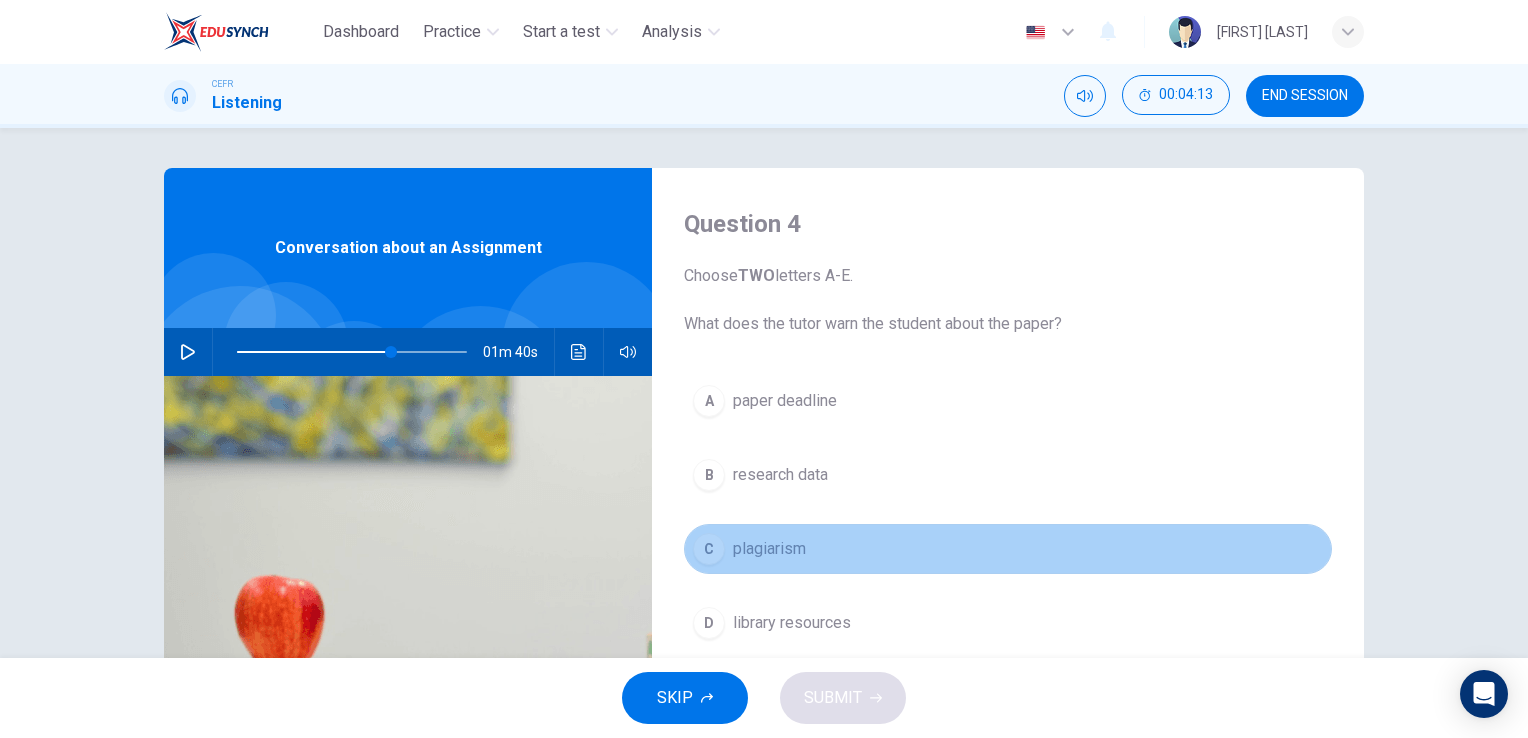 click on "plagiarism" at bounding box center [769, 549] 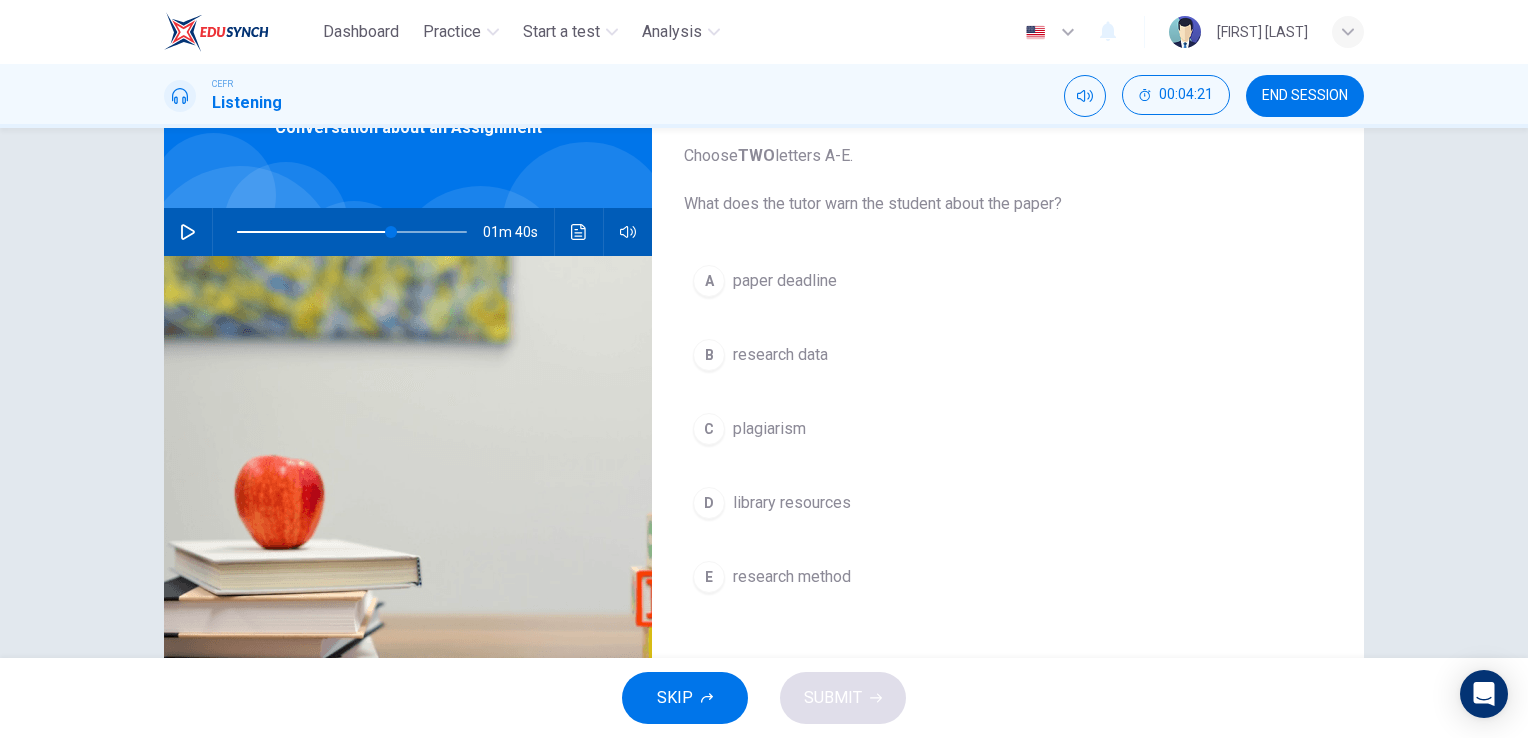 scroll, scrollTop: 112, scrollLeft: 0, axis: vertical 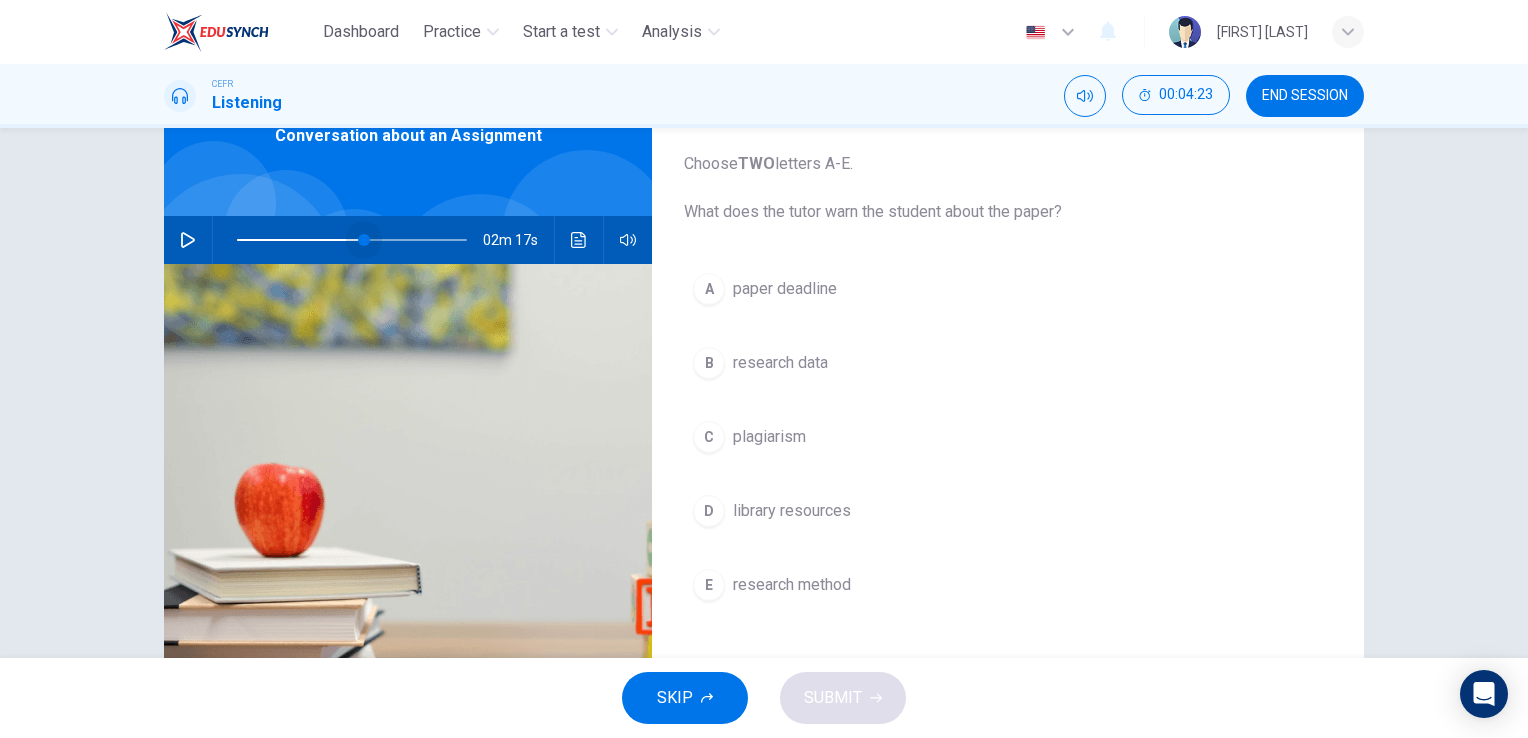 click at bounding box center [352, 240] 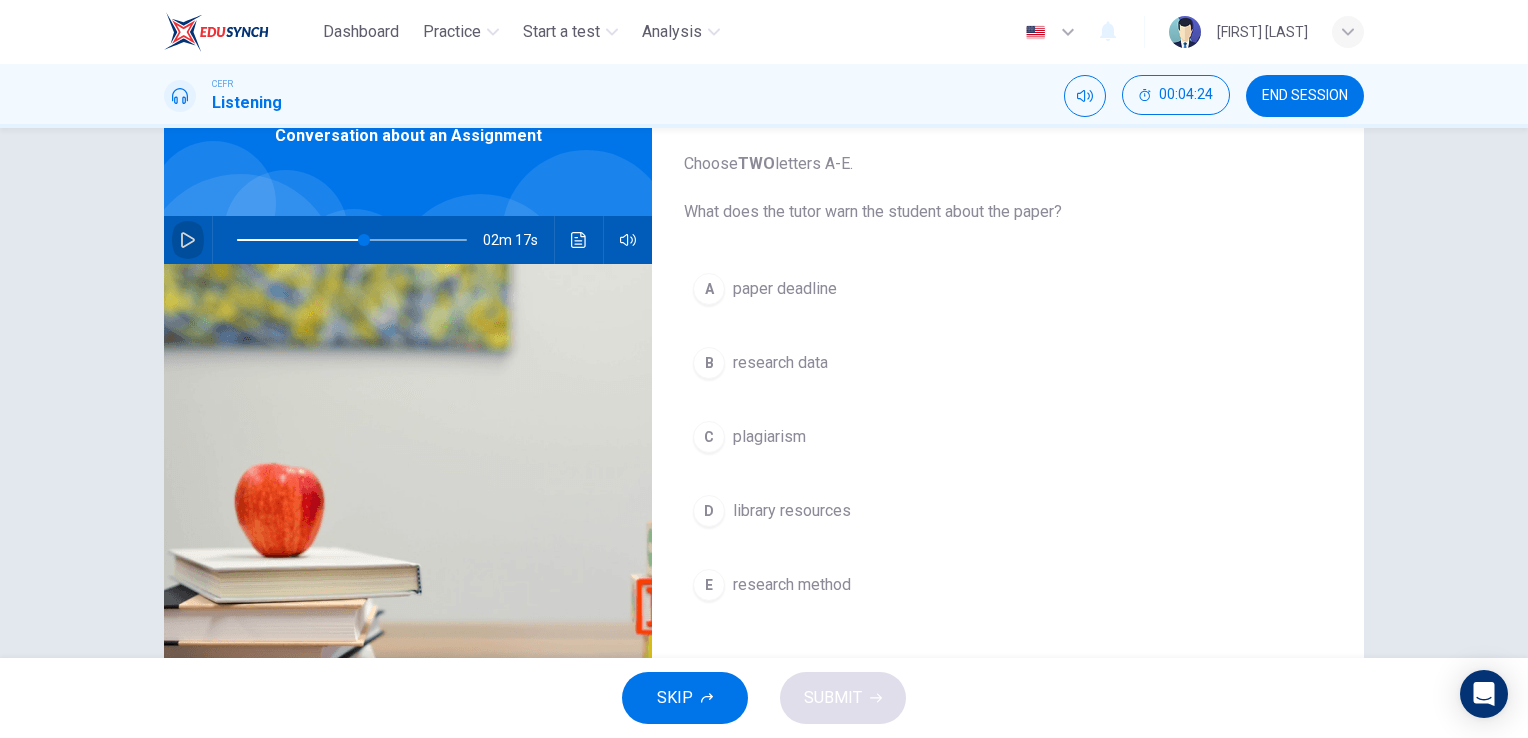 click at bounding box center (188, 240) 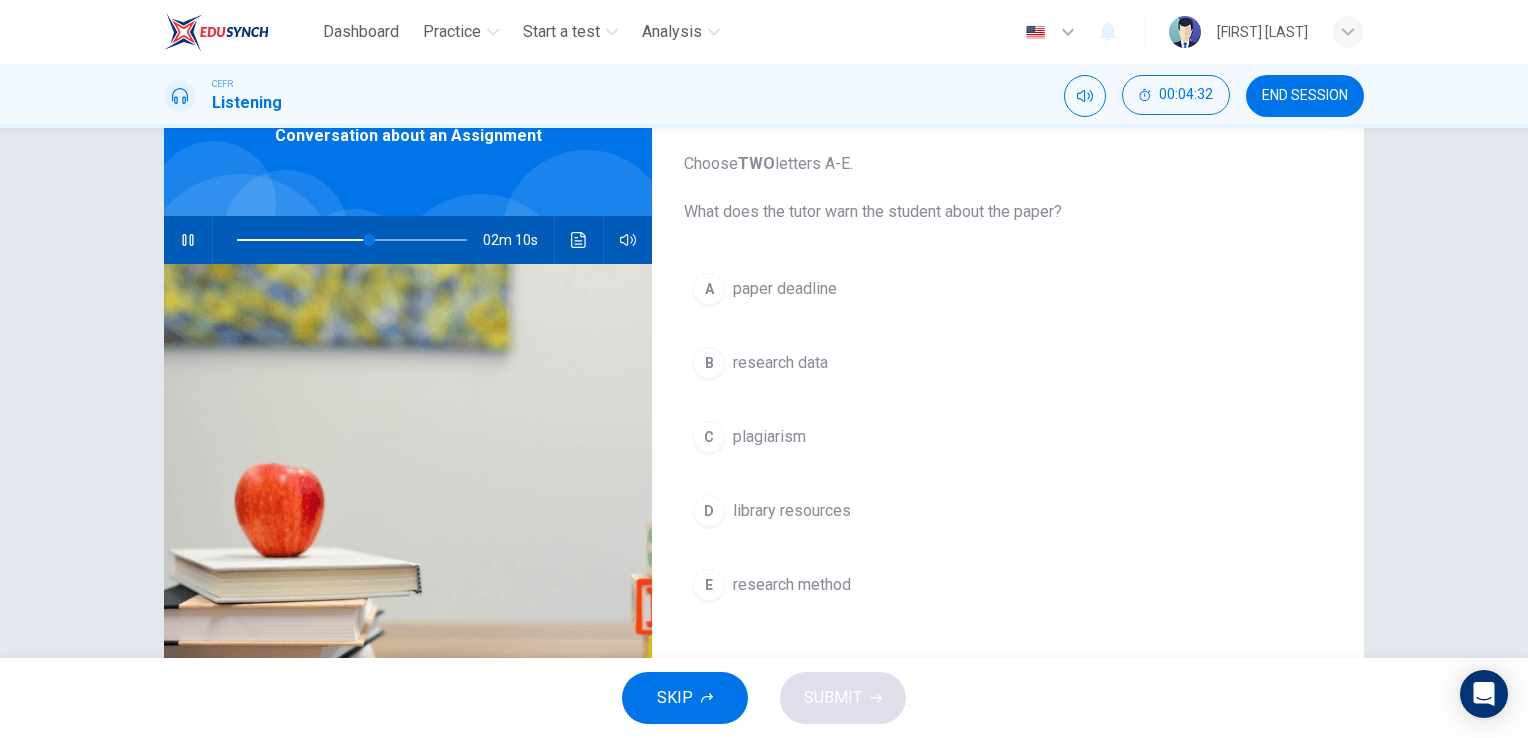 click on "plagiarism" at bounding box center [785, 289] 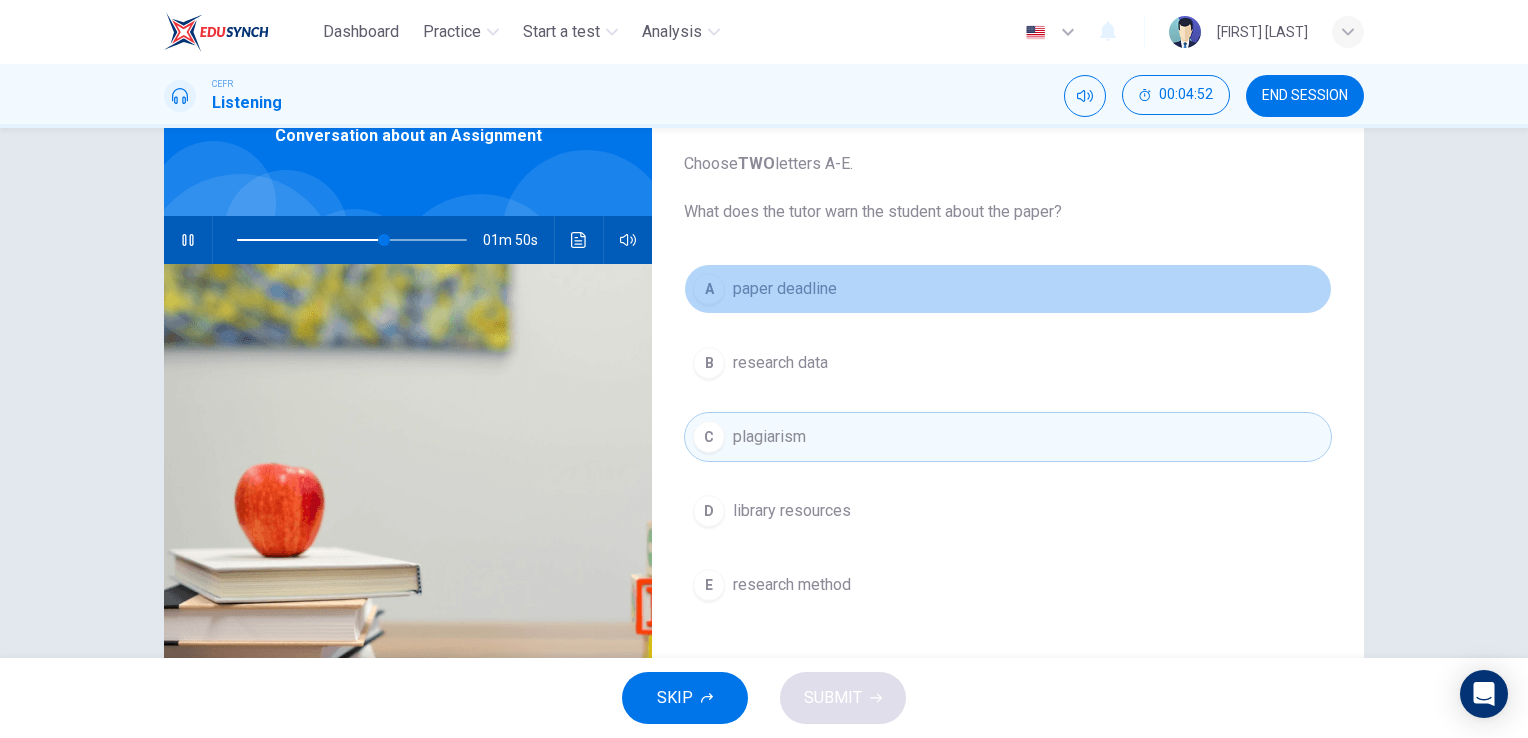 click on "paper deadline" at bounding box center (785, 289) 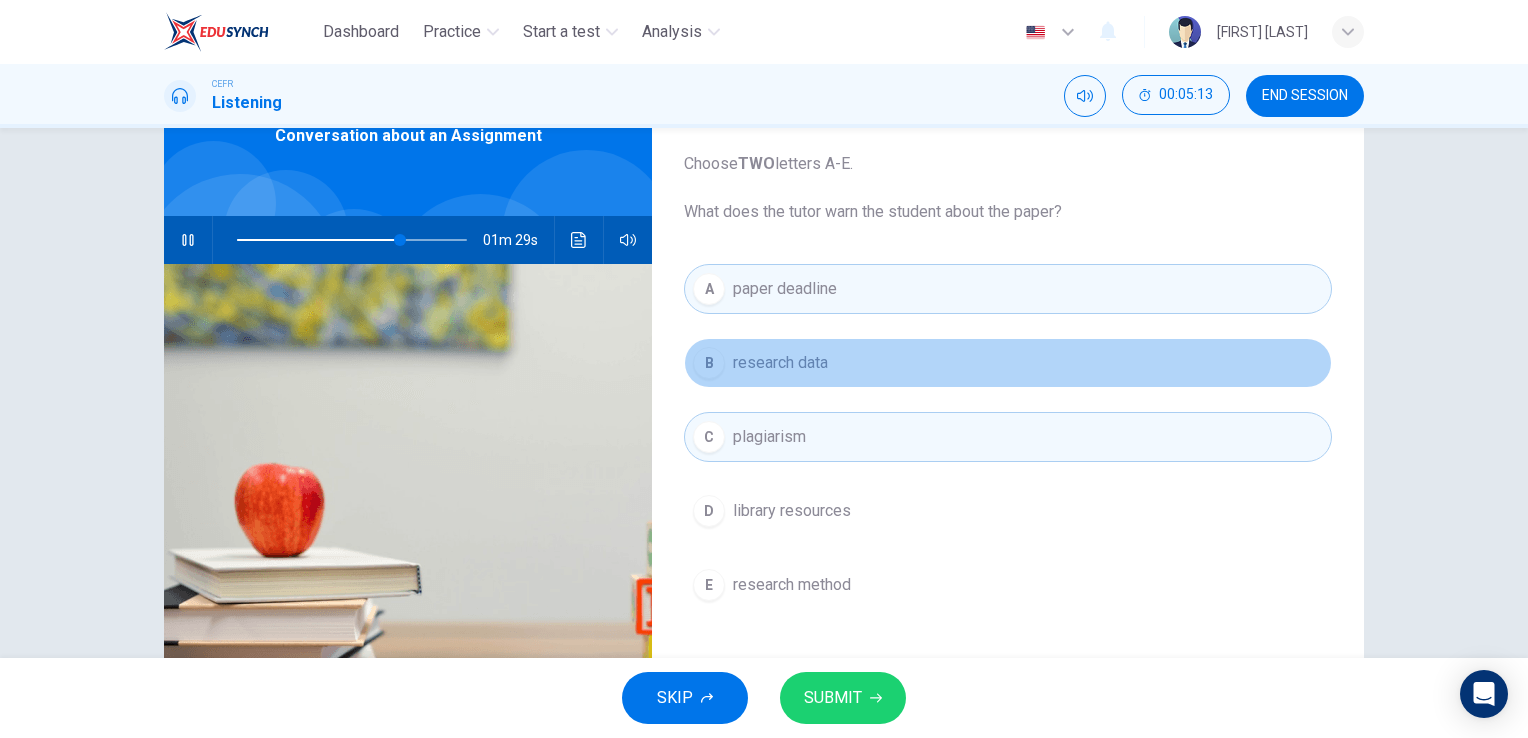 click on "research data" at bounding box center [780, 363] 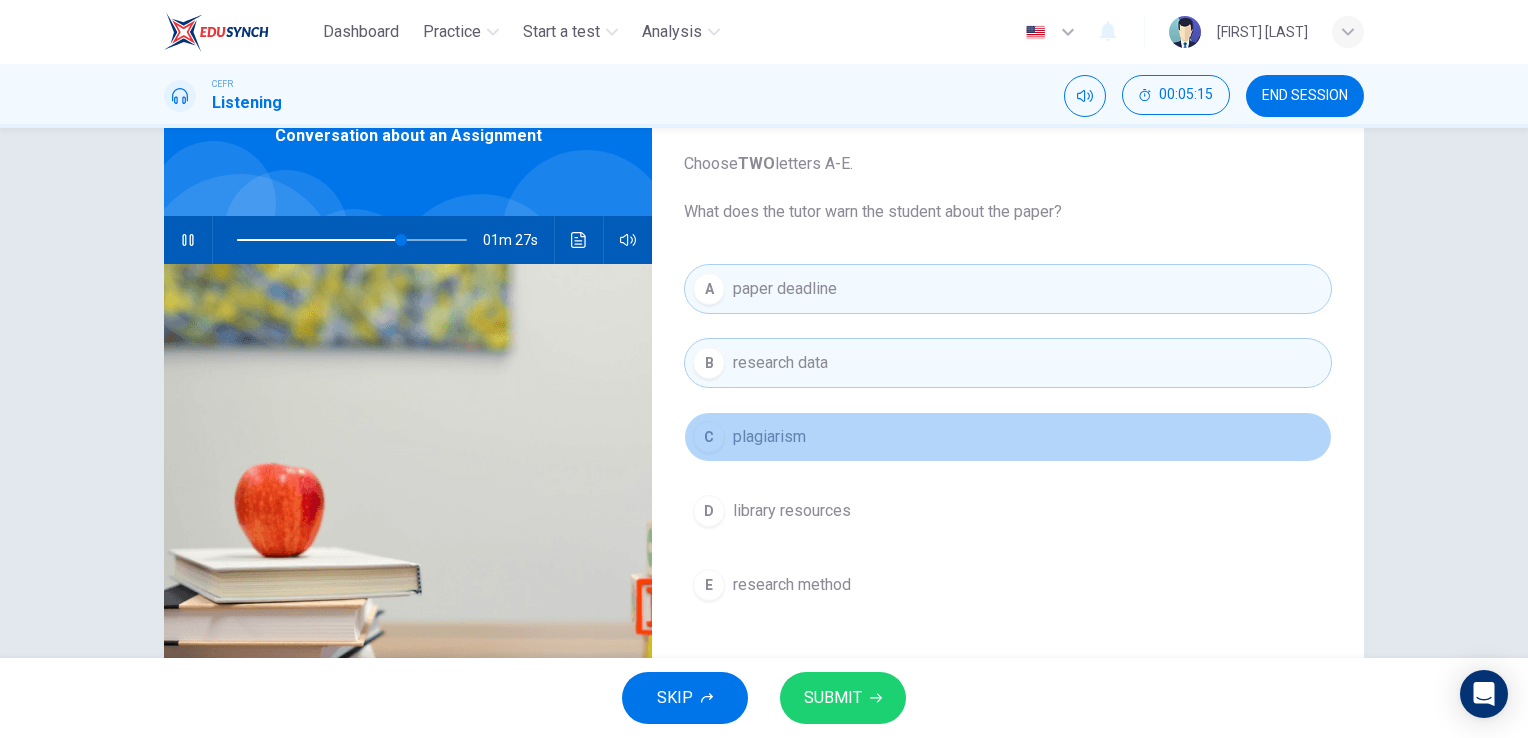 click on "plagiarism" at bounding box center [769, 437] 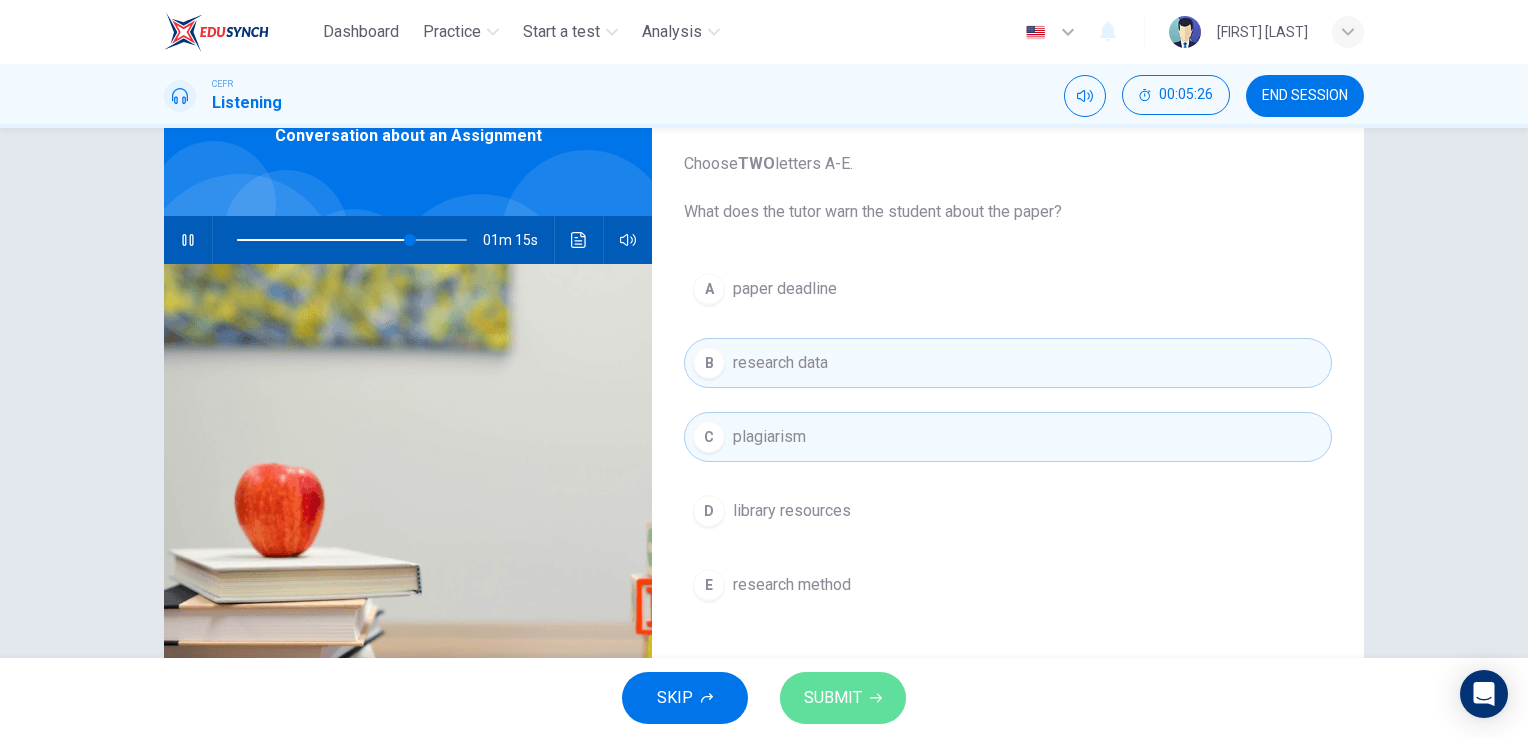 click on "SUBMIT" at bounding box center [833, 698] 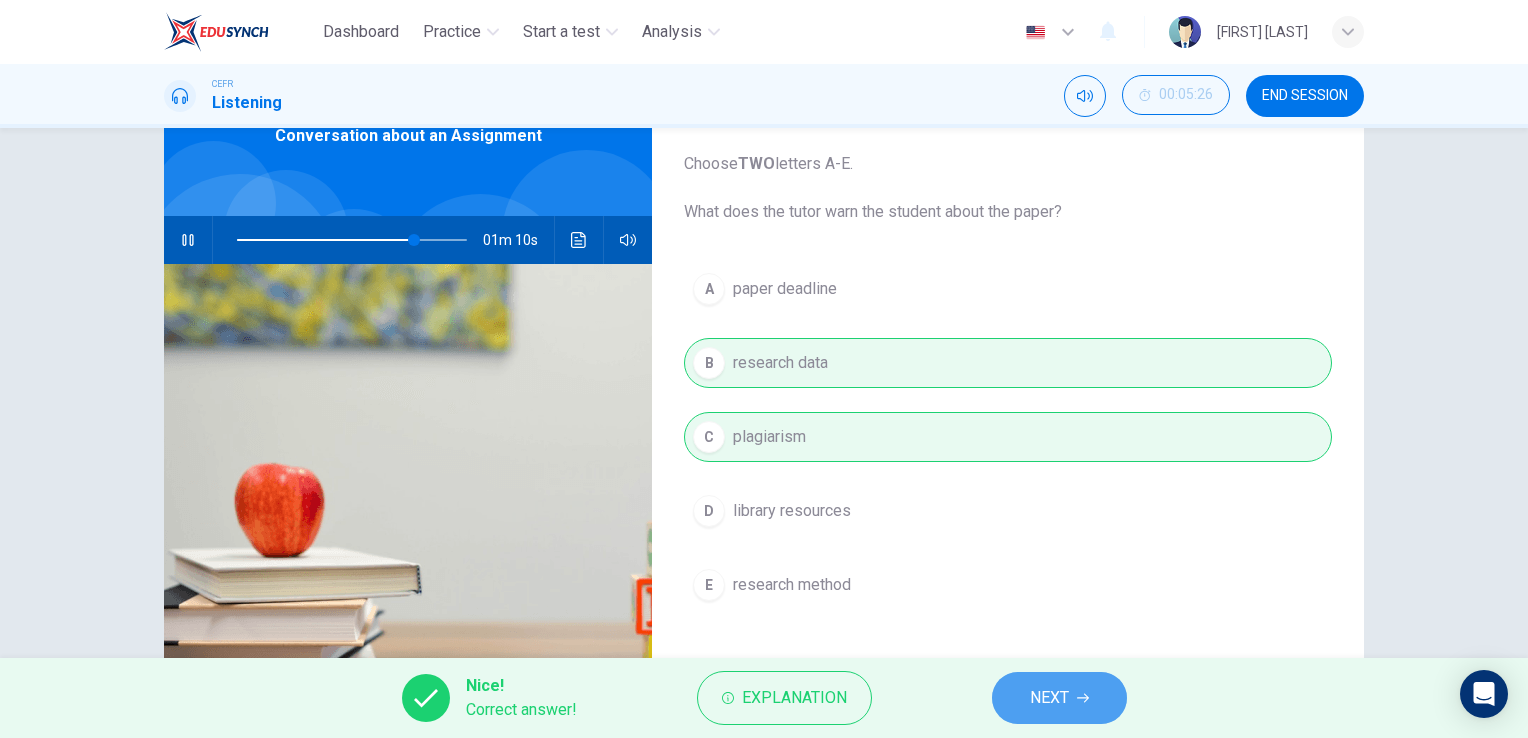 click on "NEXT" at bounding box center (1059, 698) 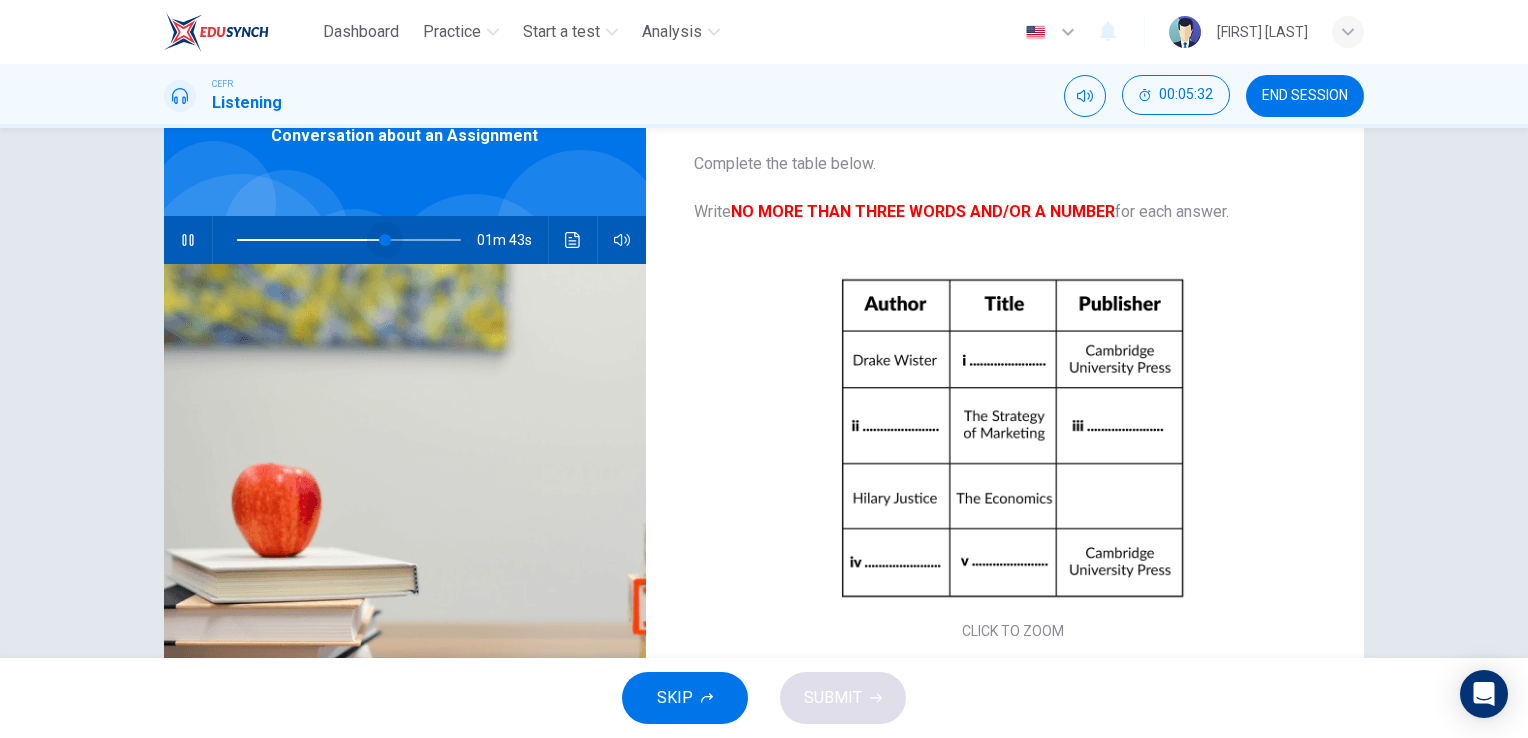 click at bounding box center [349, 240] 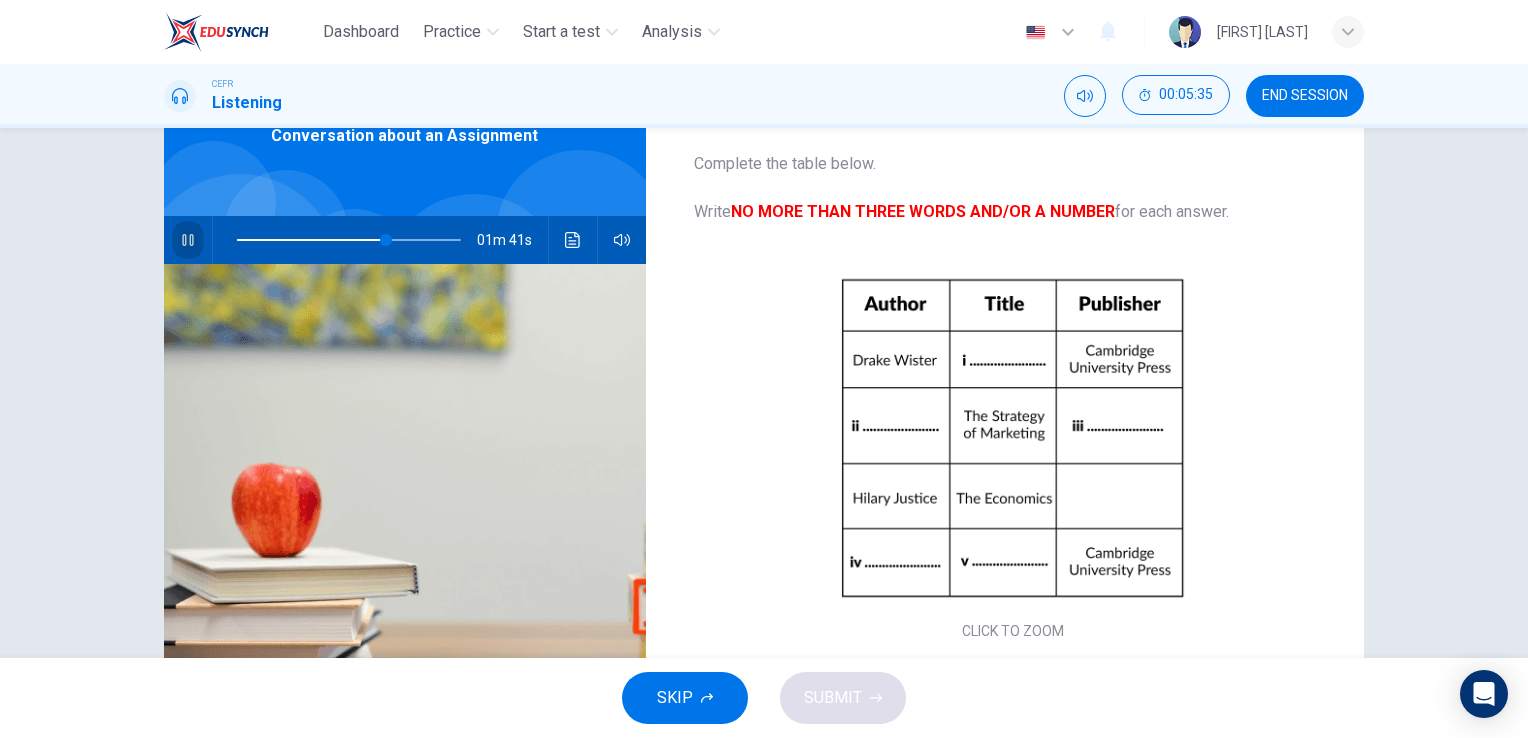 click at bounding box center (187, 240) 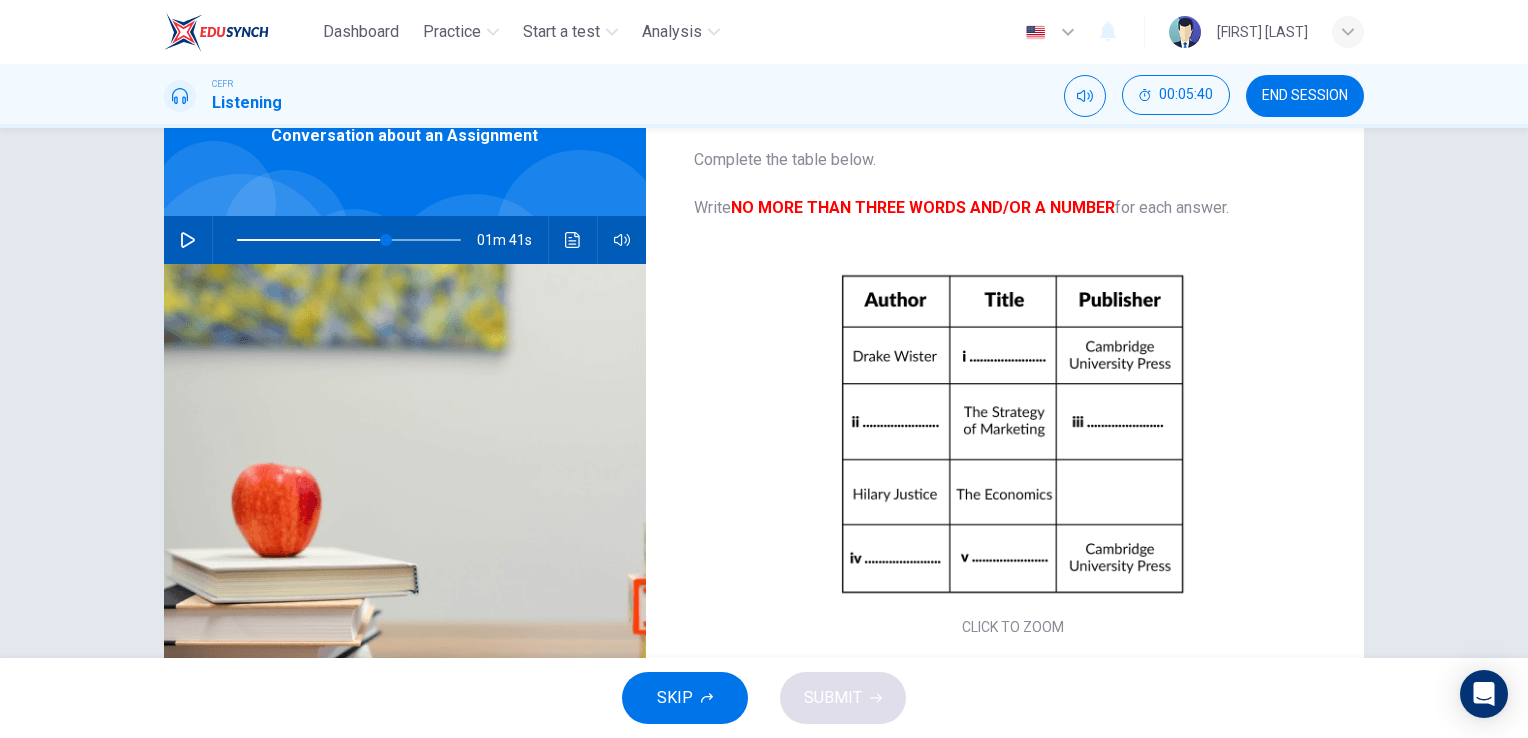 scroll, scrollTop: 4, scrollLeft: 0, axis: vertical 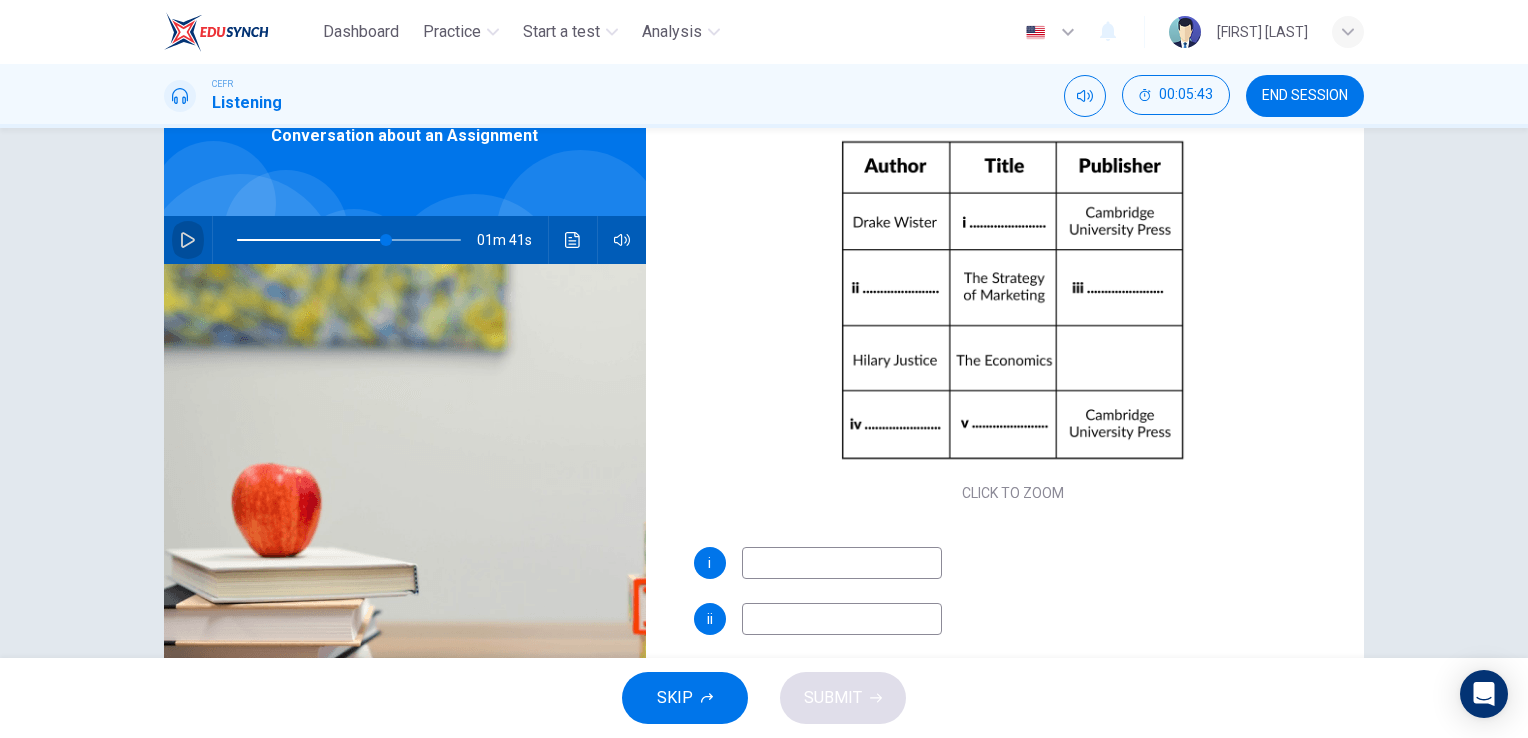 click at bounding box center [188, 240] 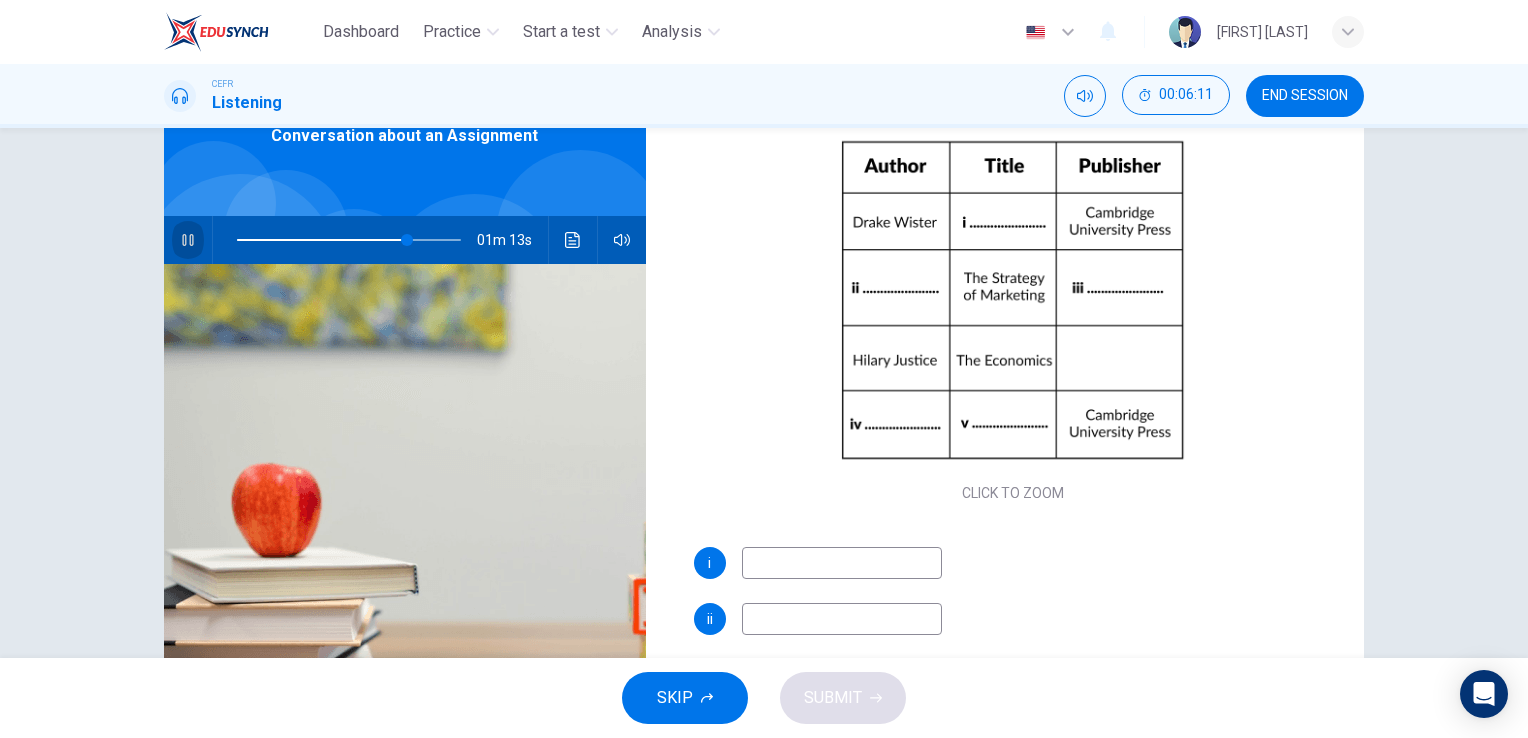 click at bounding box center [188, 240] 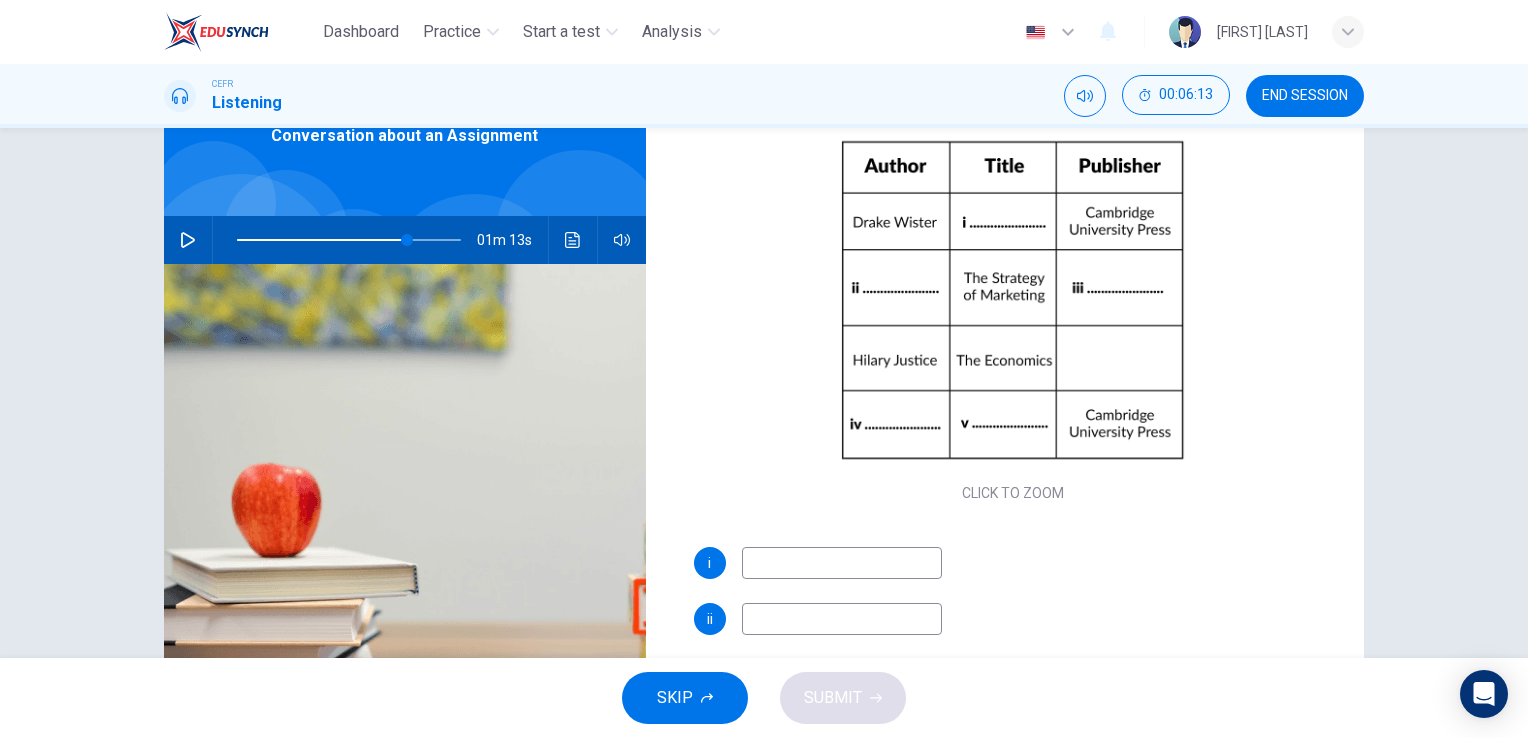 click at bounding box center [842, 563] 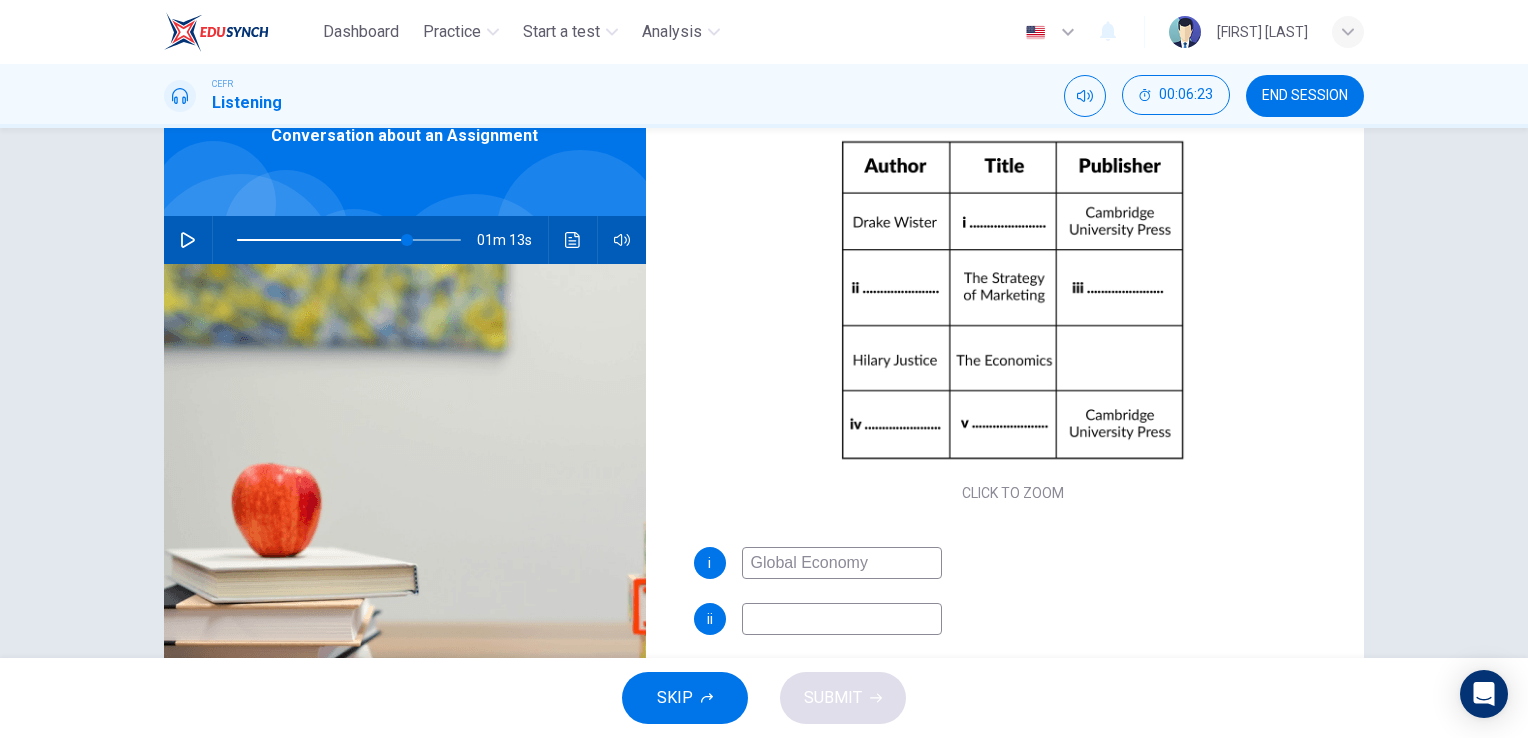 type on "Global Economy" 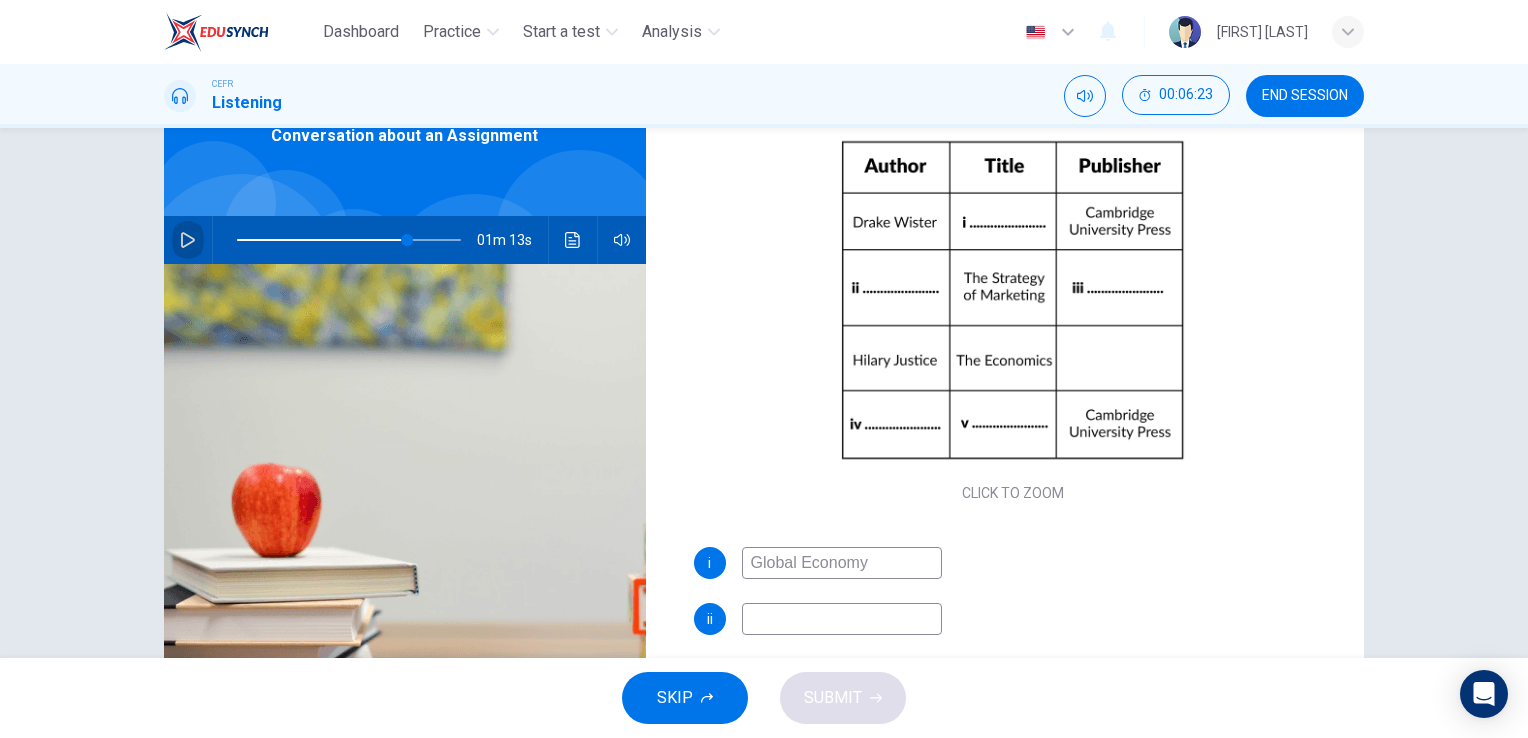 click at bounding box center (188, 240) 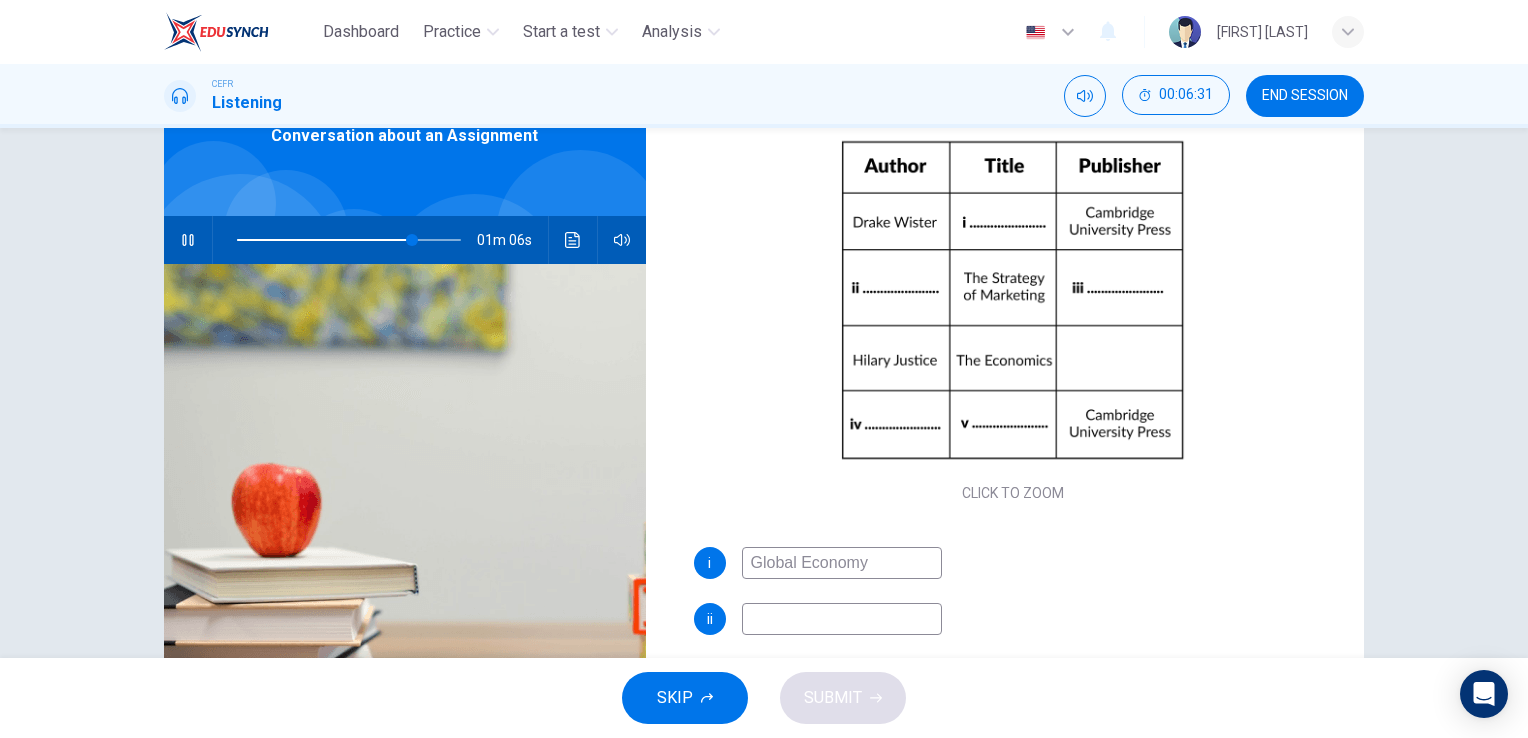 click at bounding box center [188, 240] 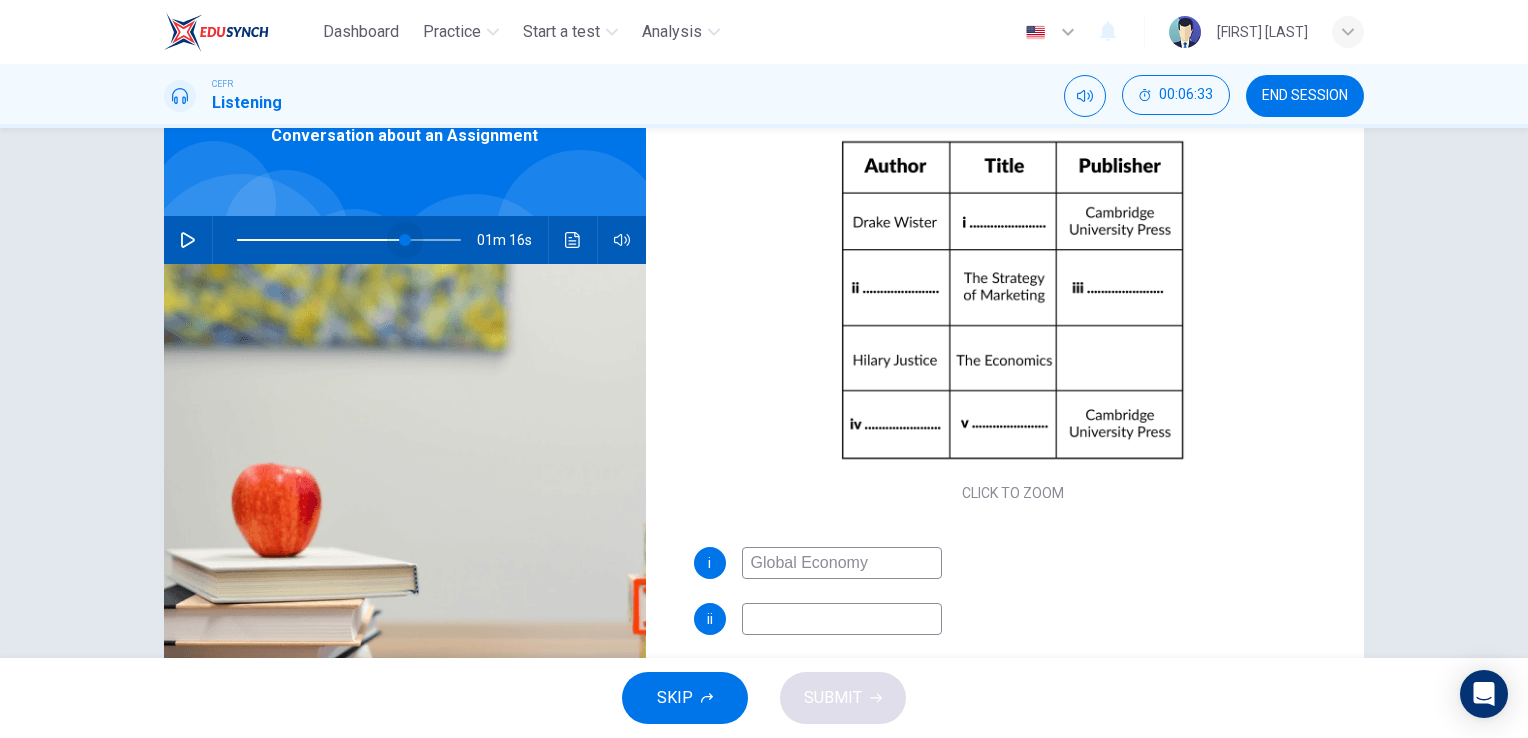 click at bounding box center (405, 240) 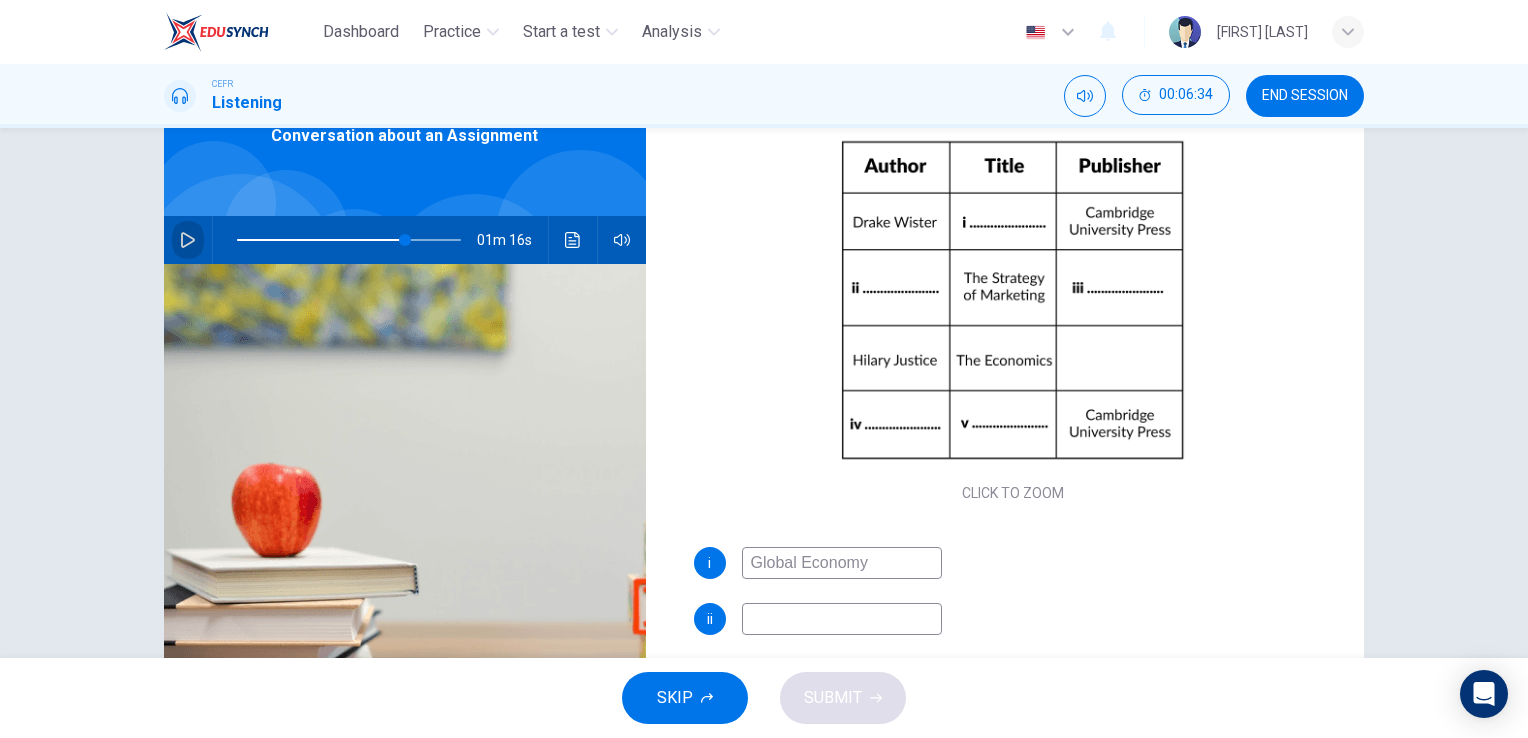 click at bounding box center (188, 240) 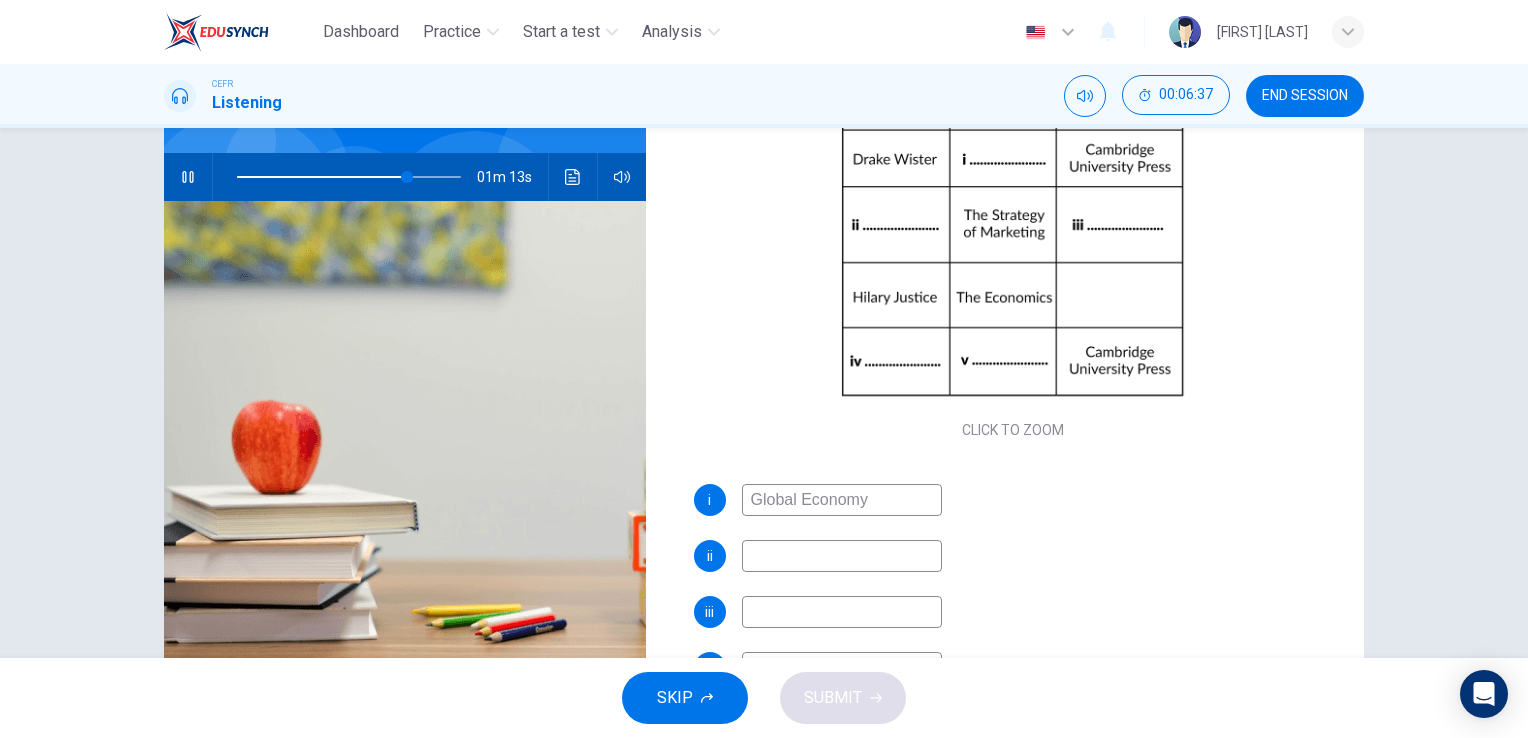 scroll, scrollTop: 199, scrollLeft: 0, axis: vertical 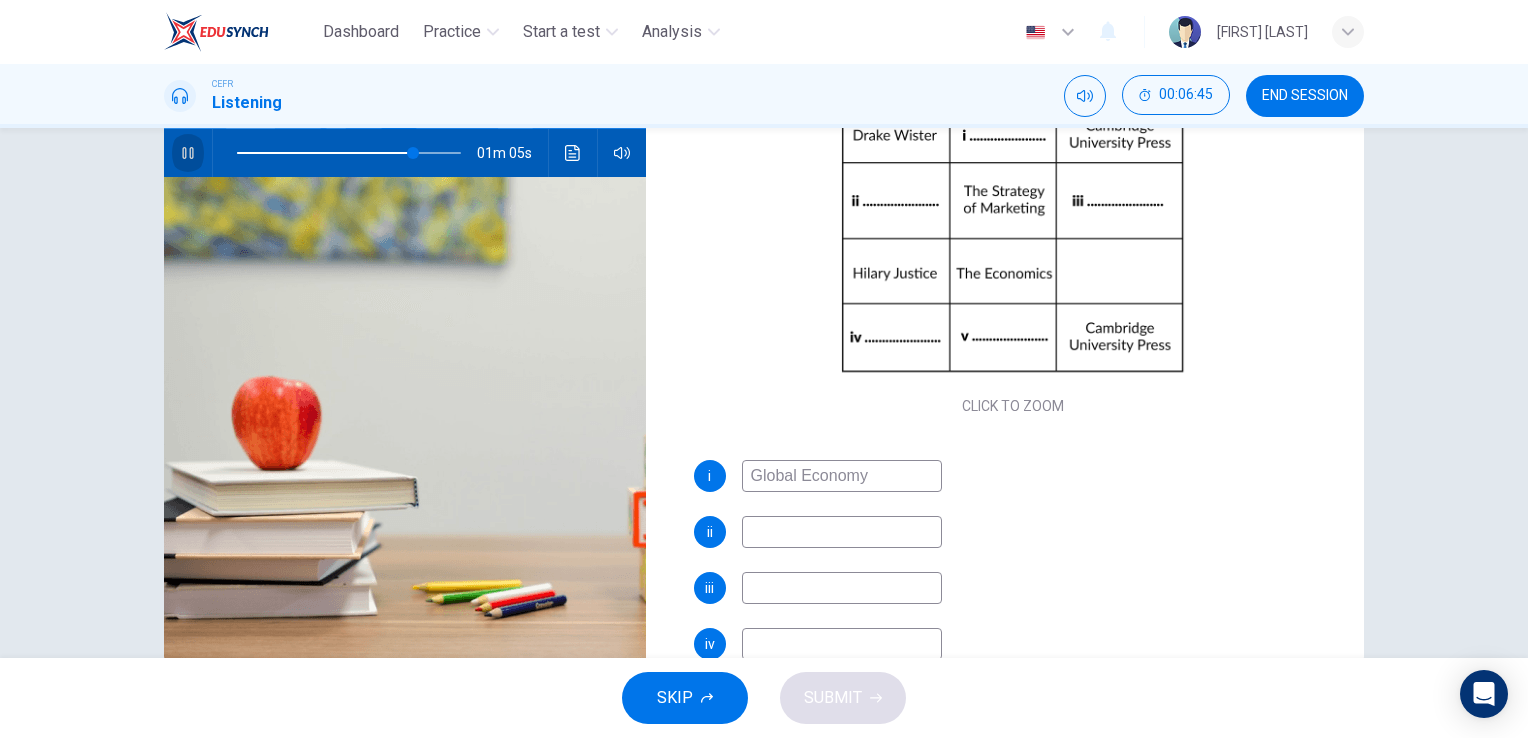 click at bounding box center [188, 153] 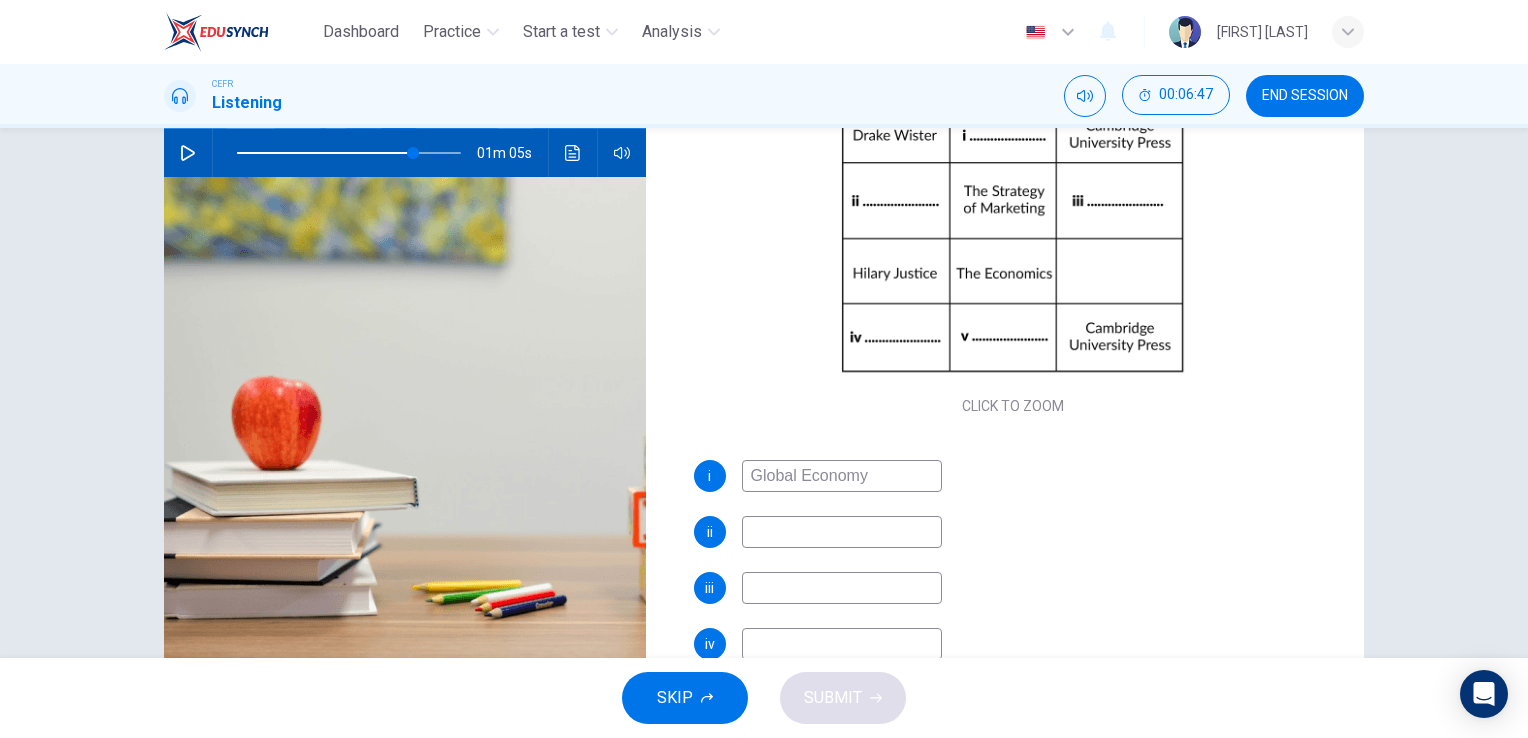 click at bounding box center (842, 476) 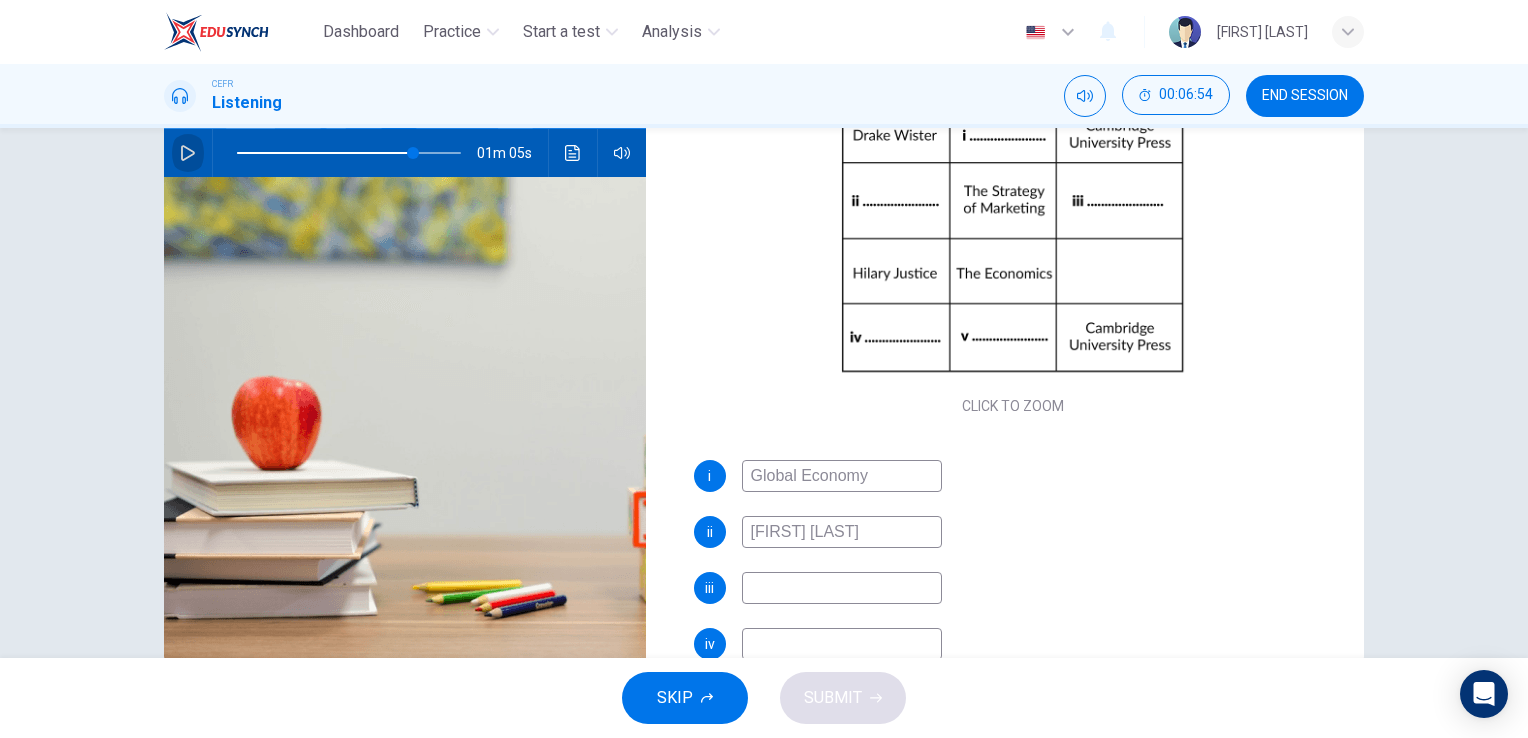 click at bounding box center [188, 153] 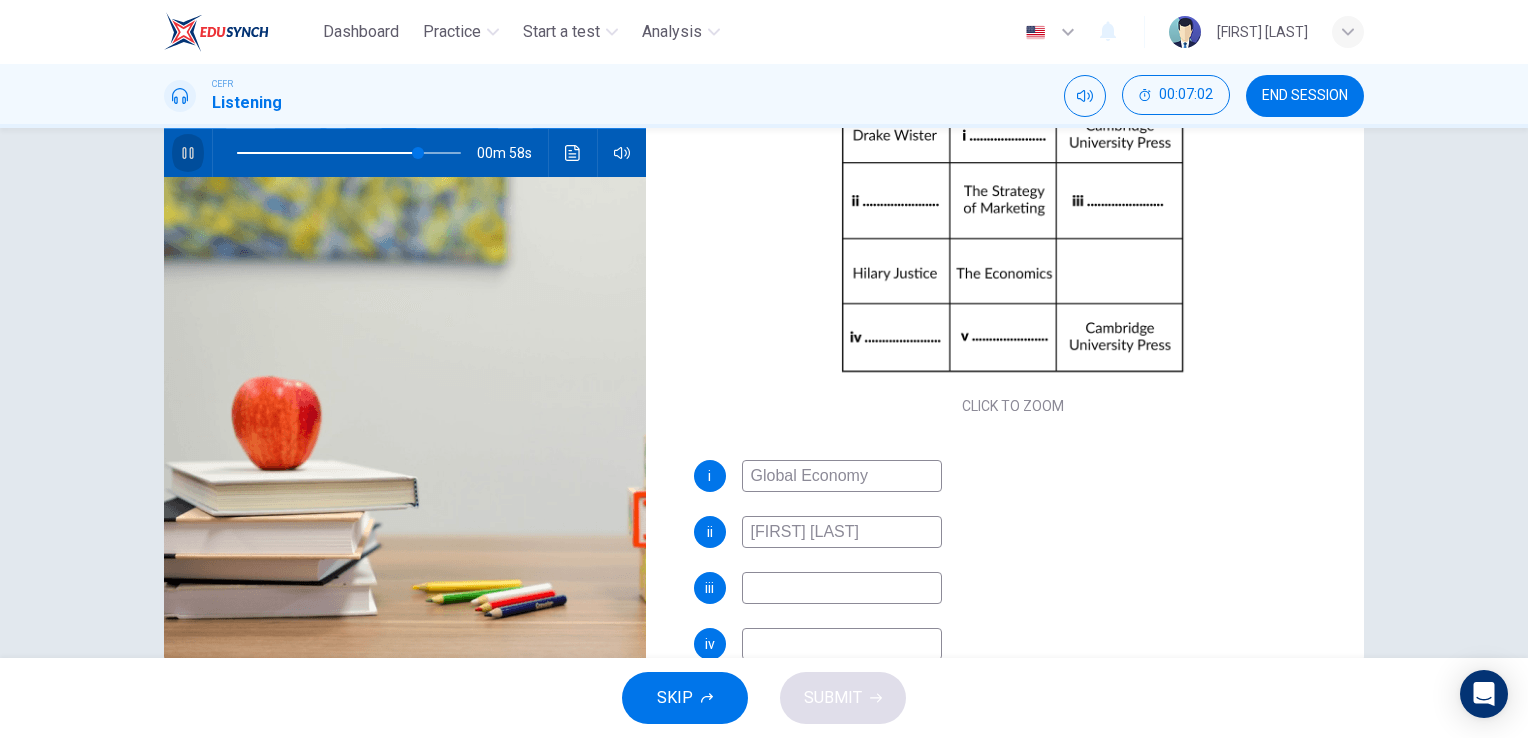 click at bounding box center [188, 153] 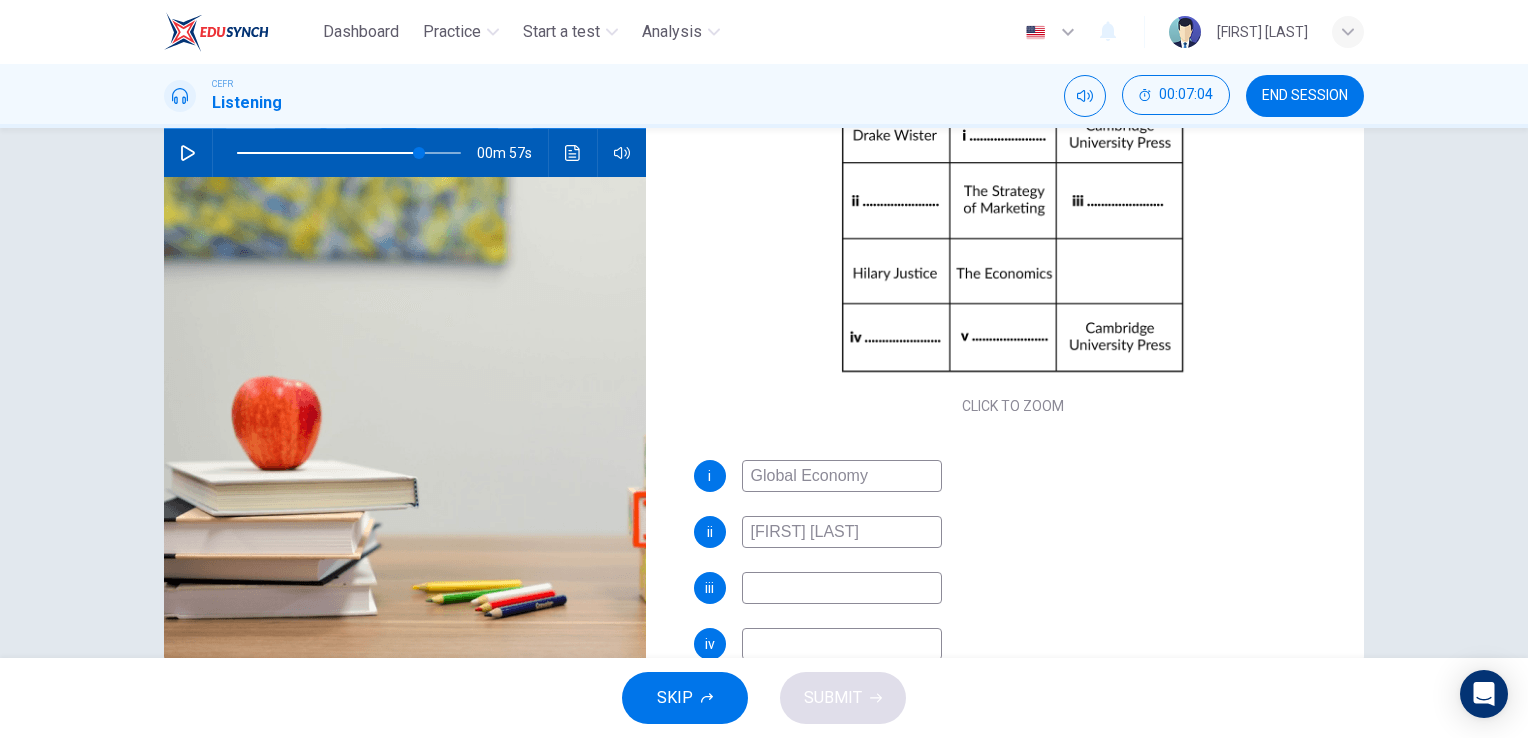 click on "[FIRST] [LAST]" at bounding box center [842, 476] 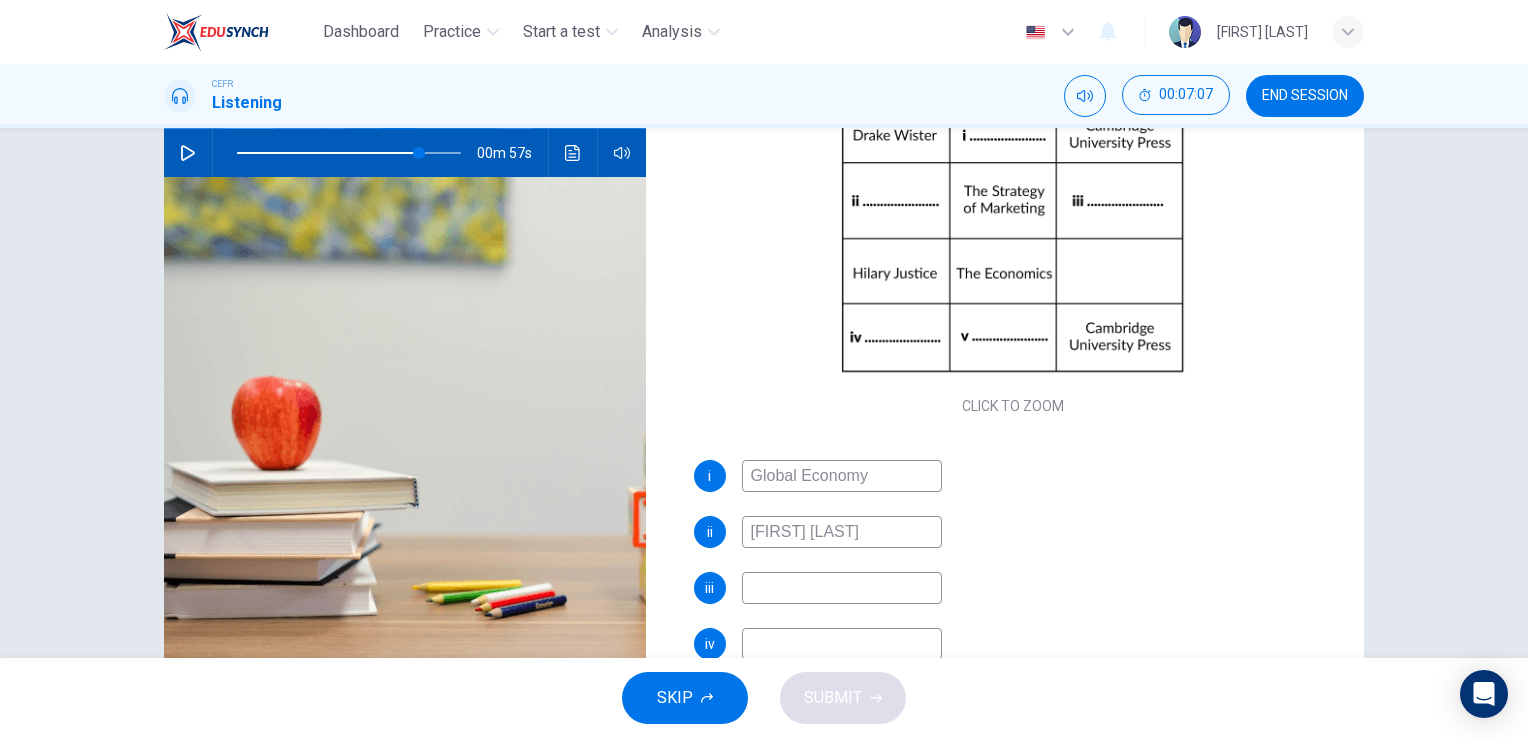 type on "[FIRST] [LAST]" 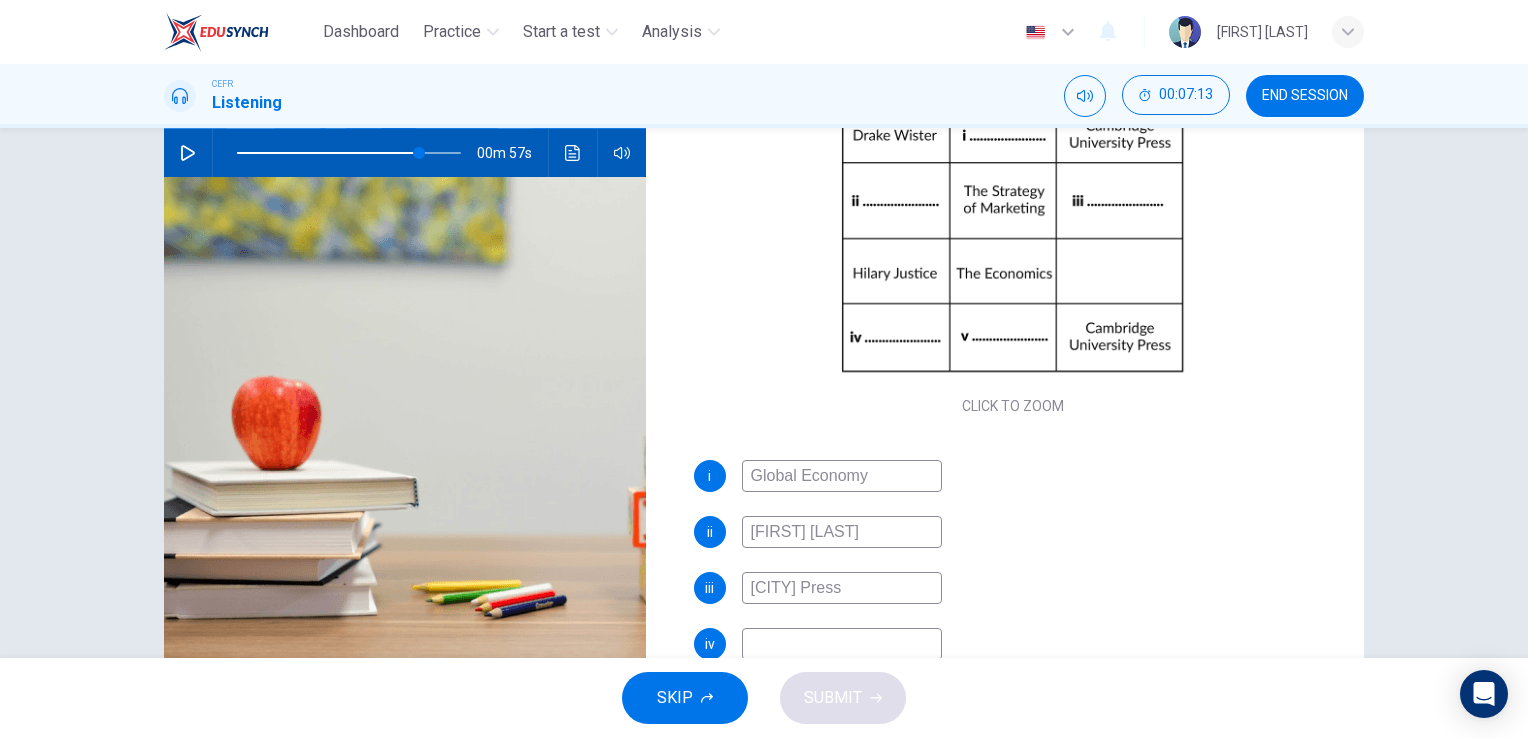 type on "[CITY] Press" 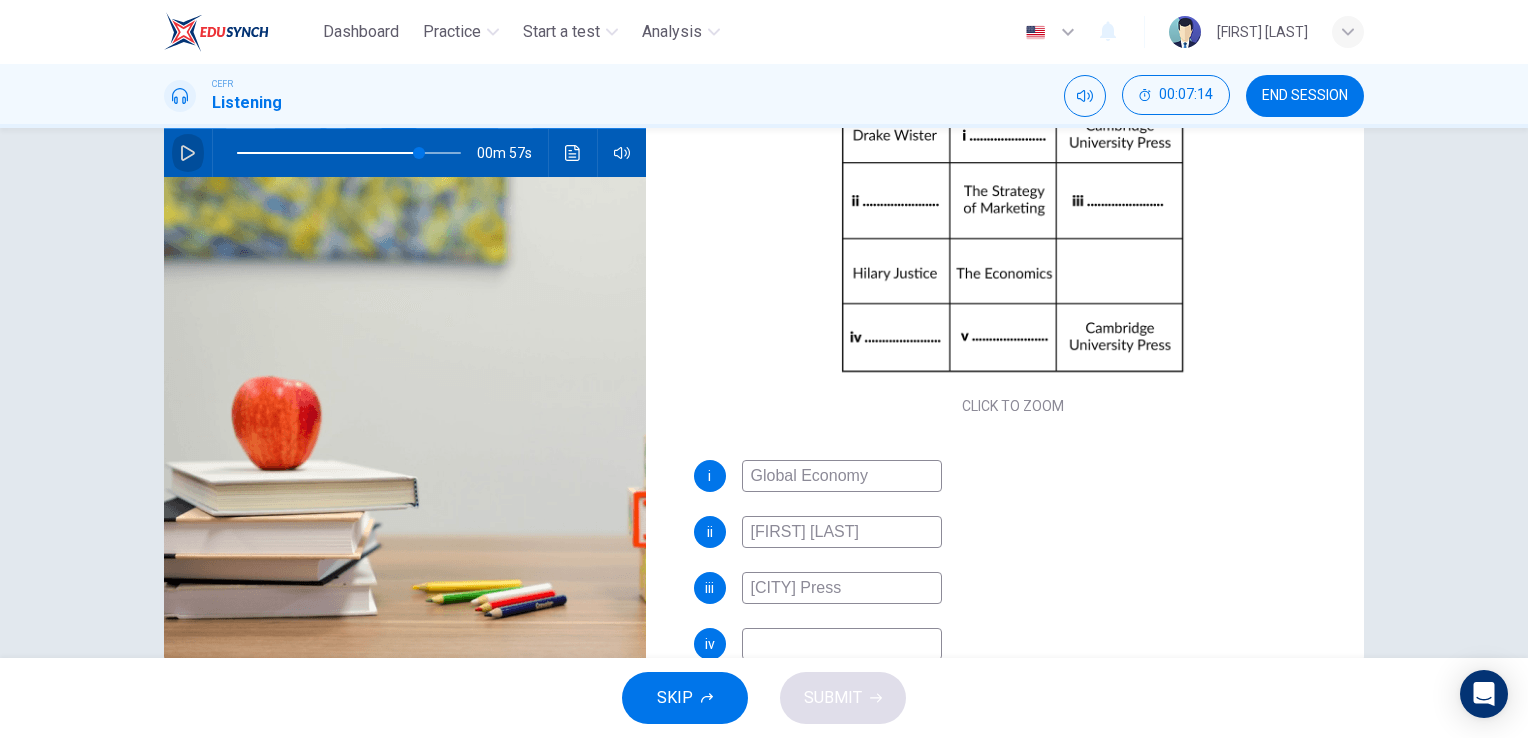 click at bounding box center [188, 153] 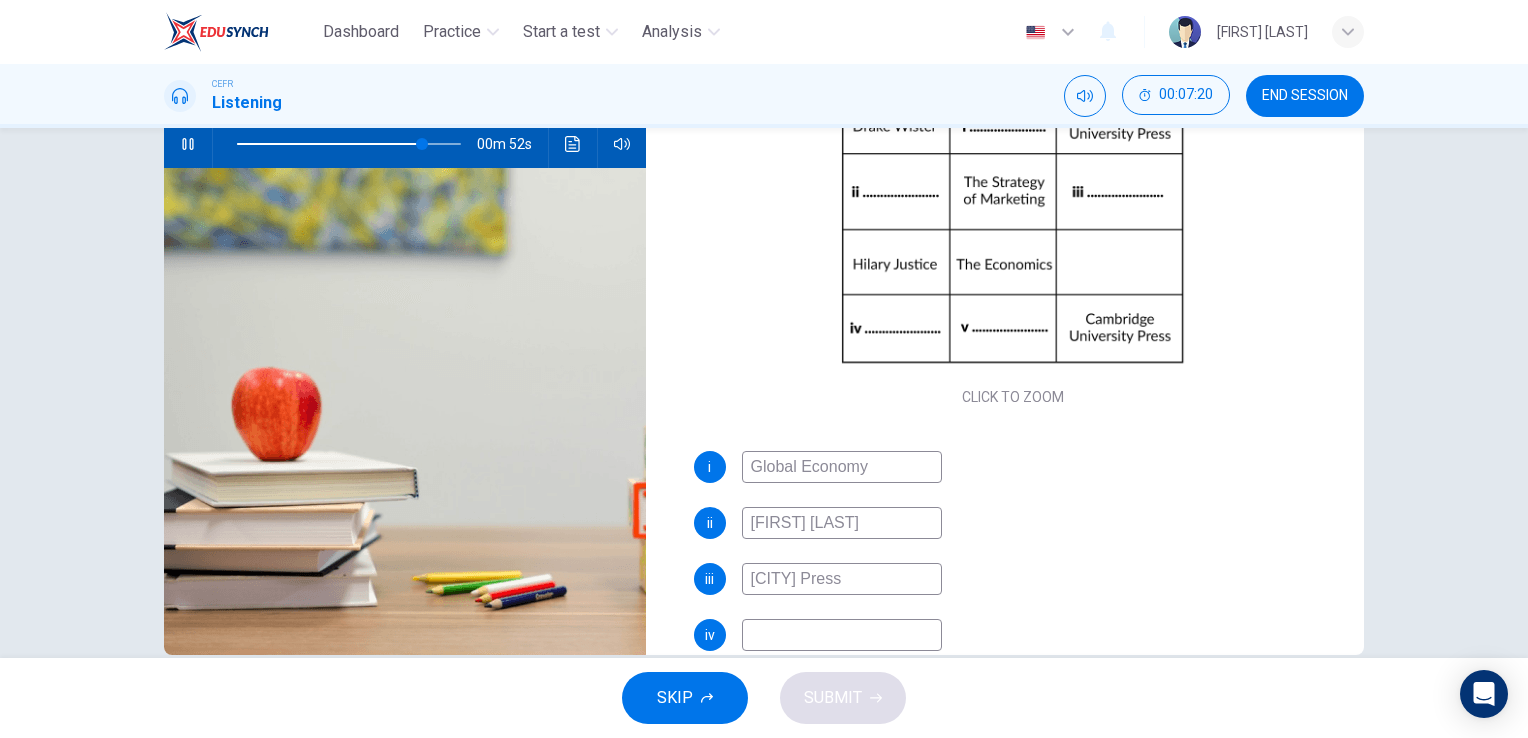 scroll, scrollTop: 207, scrollLeft: 0, axis: vertical 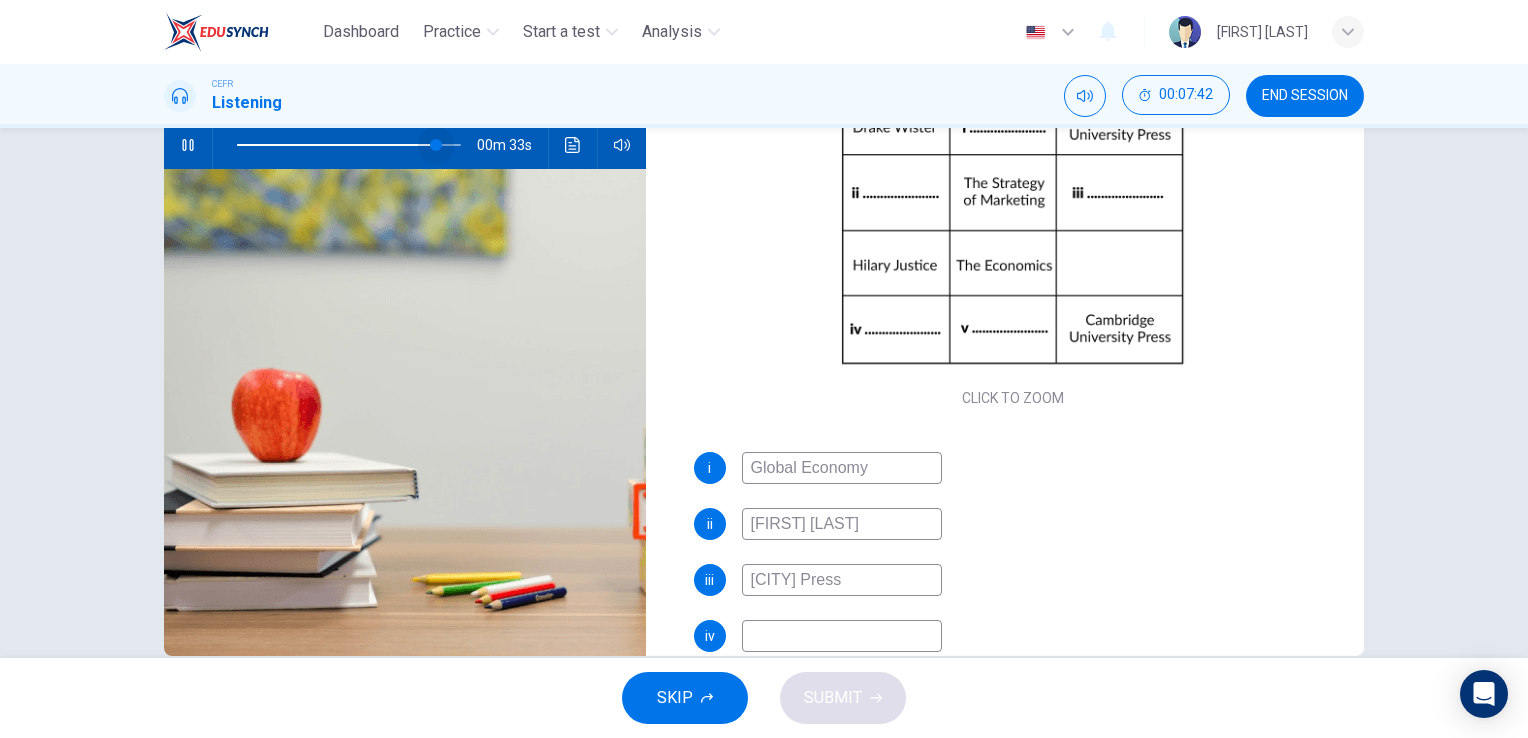 click at bounding box center (436, 145) 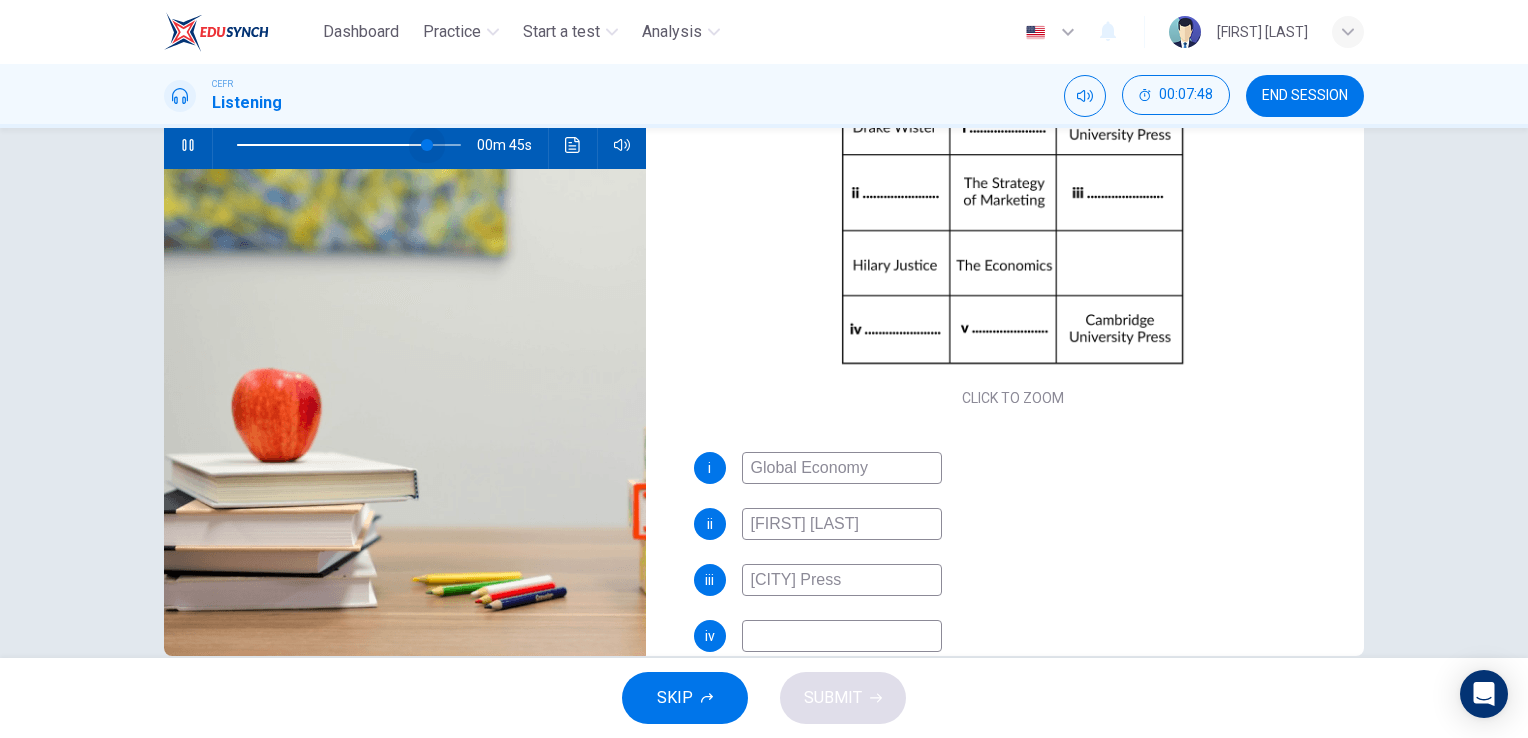 click at bounding box center [427, 145] 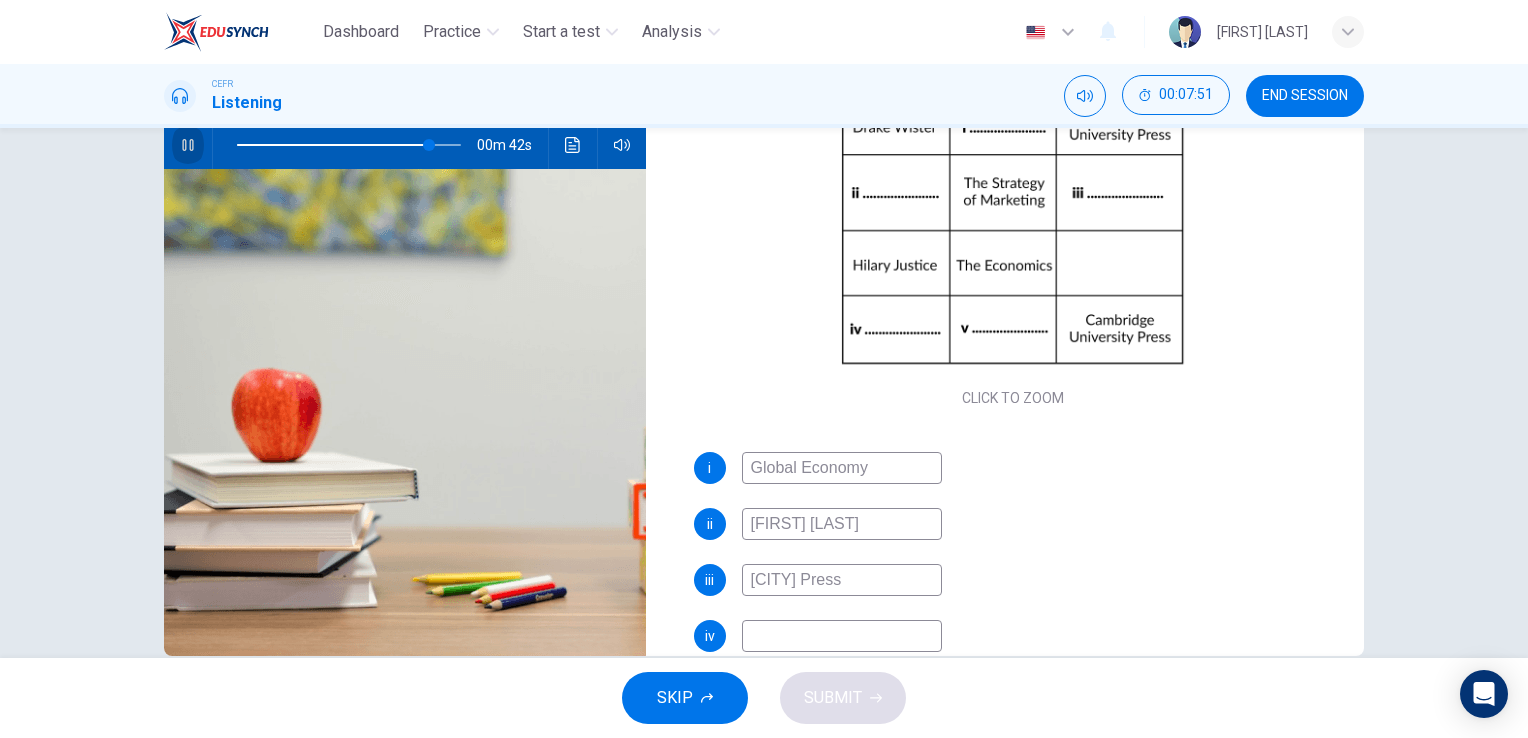click at bounding box center [188, 145] 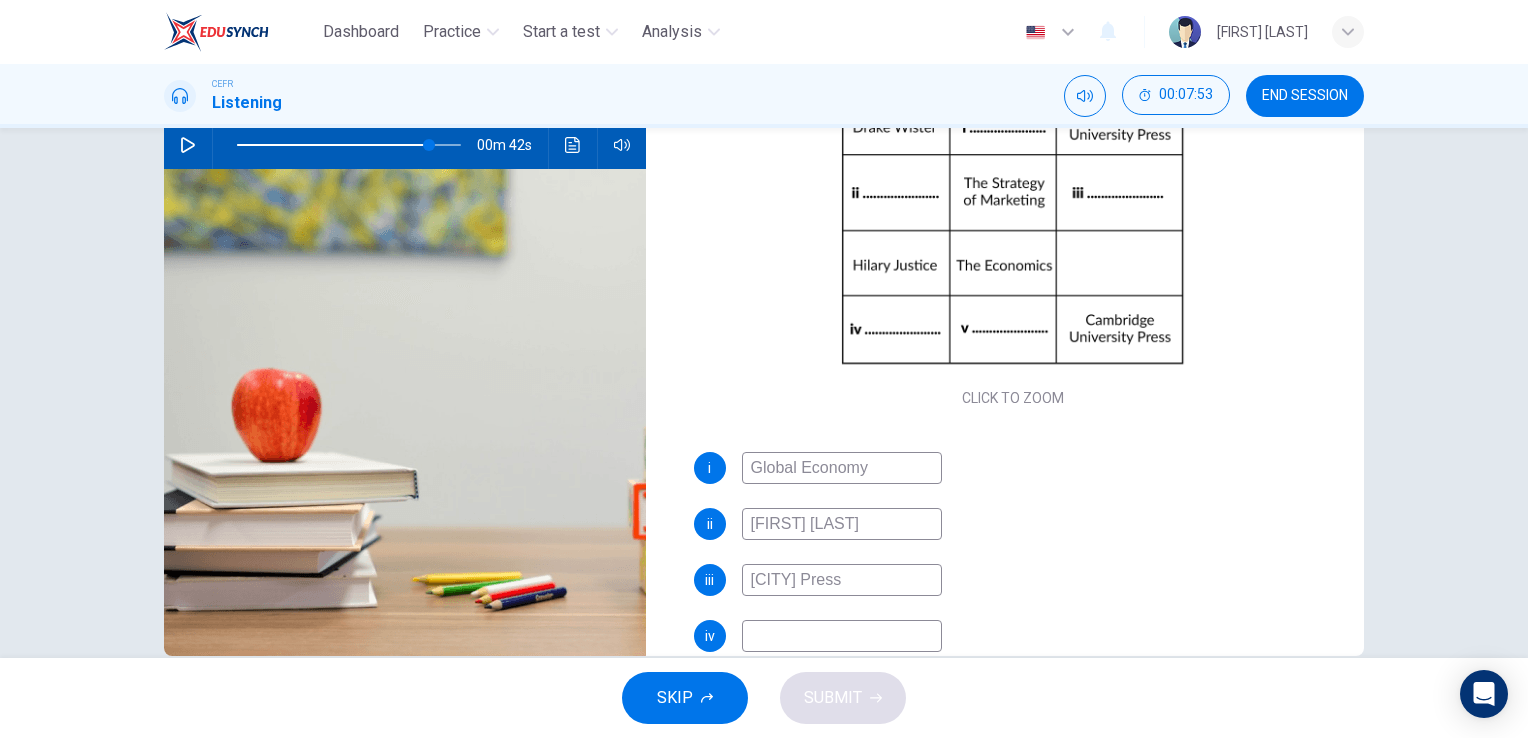 click at bounding box center (188, 145) 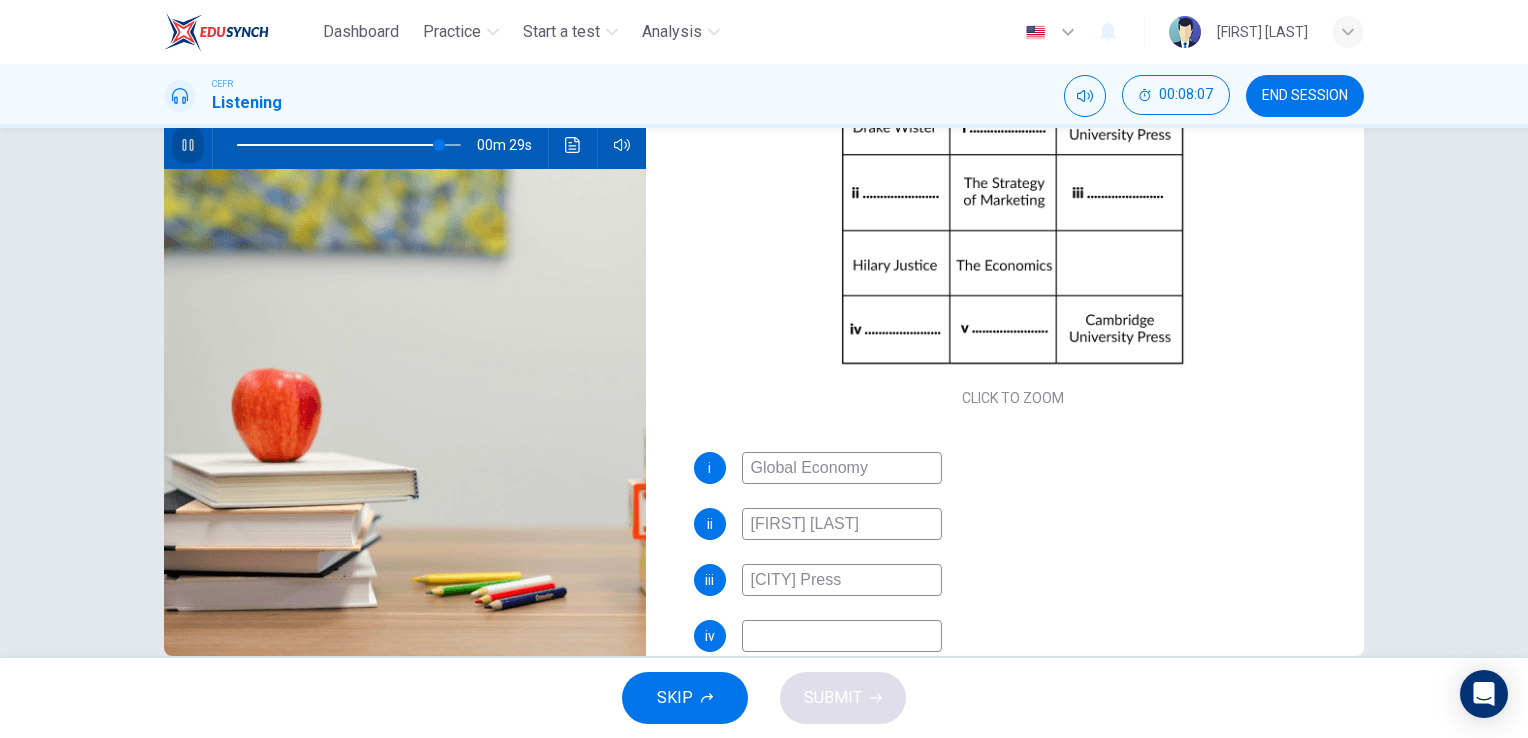 click at bounding box center (188, 145) 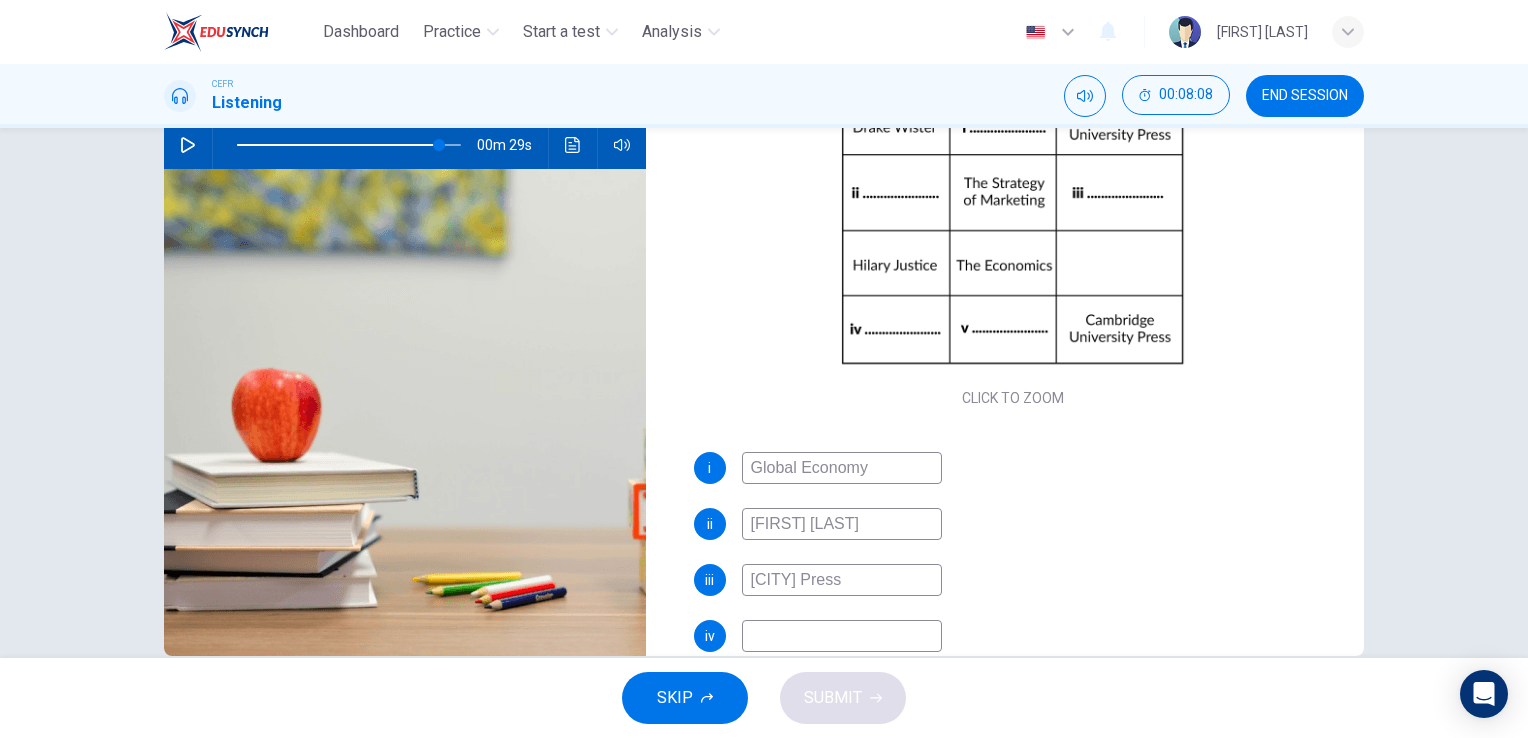click at bounding box center (842, 468) 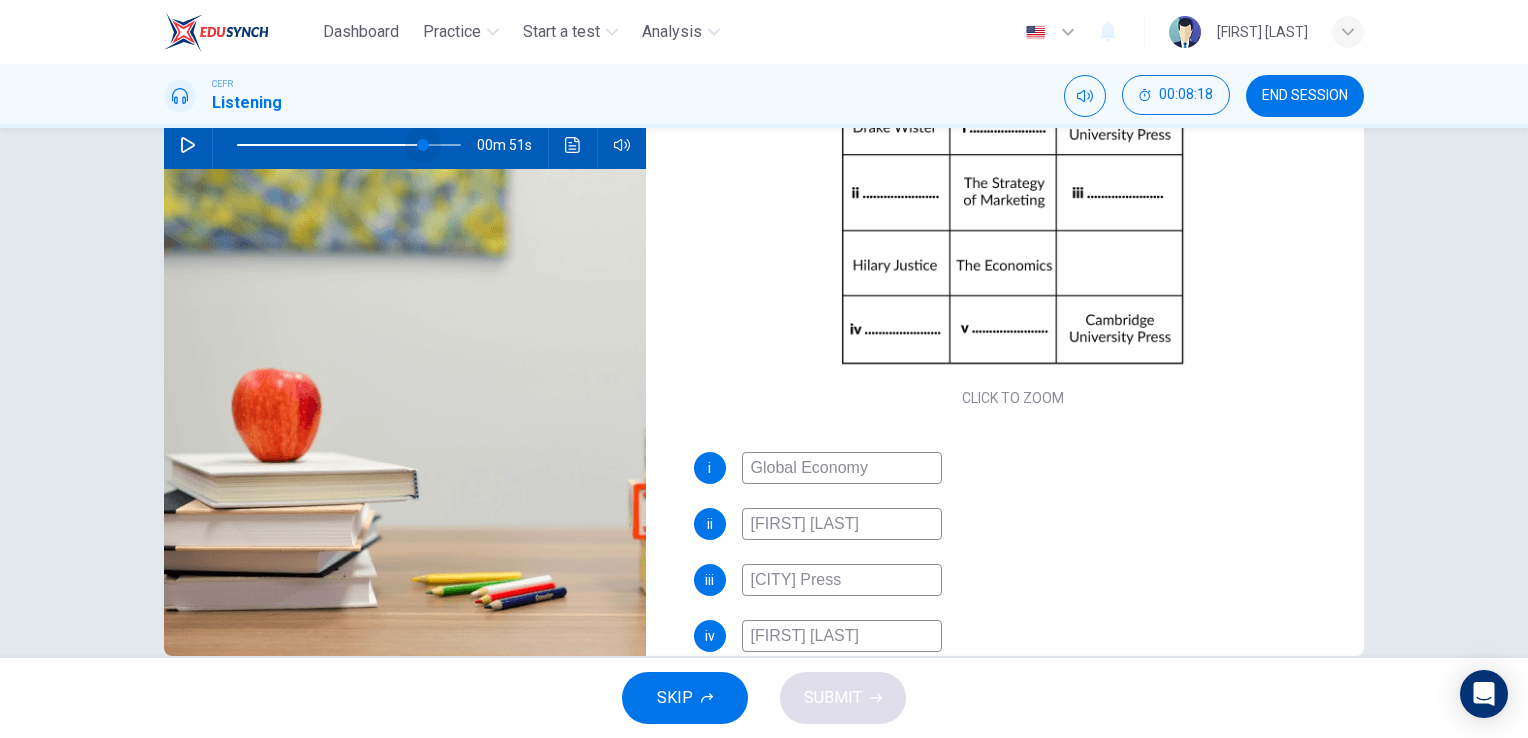 click at bounding box center (423, 145) 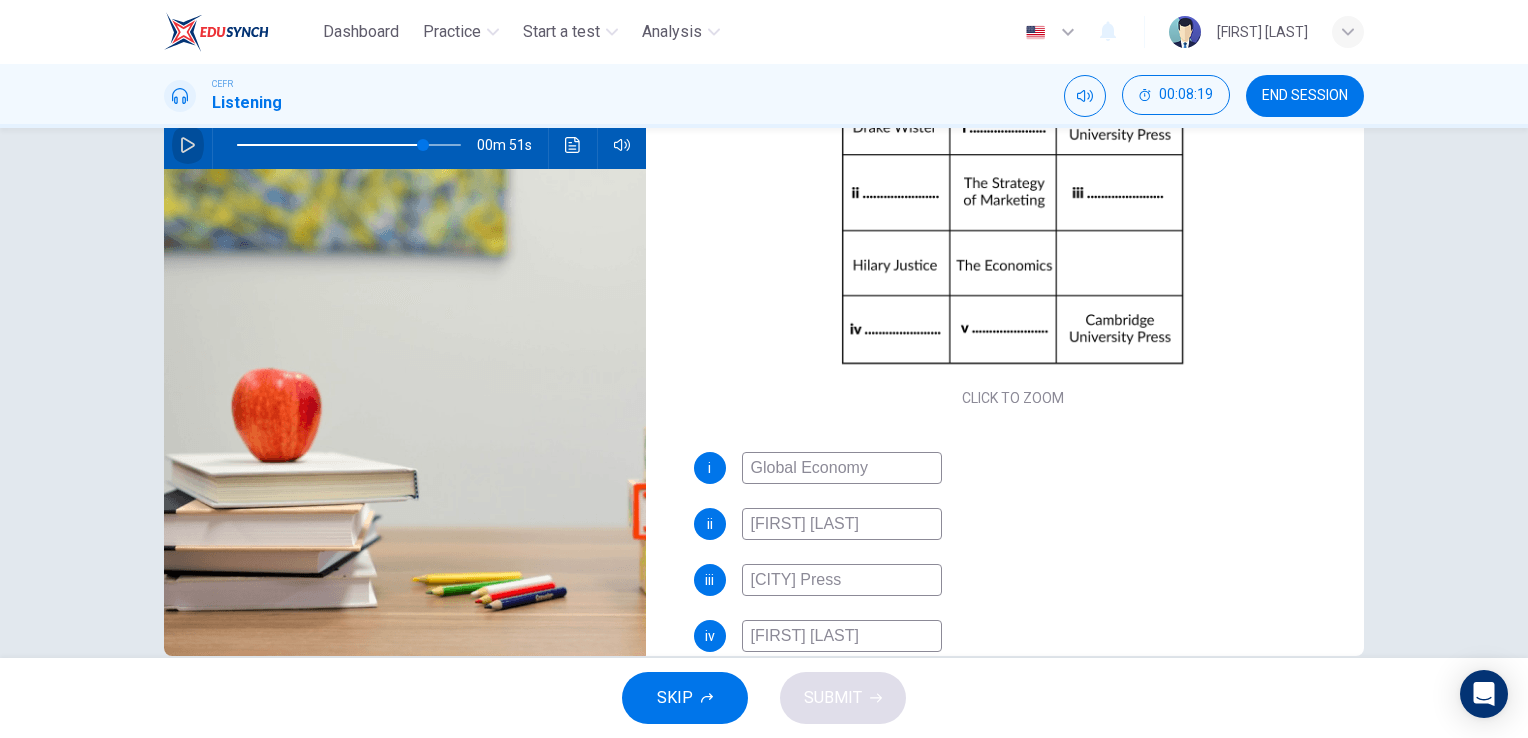 click at bounding box center (188, 145) 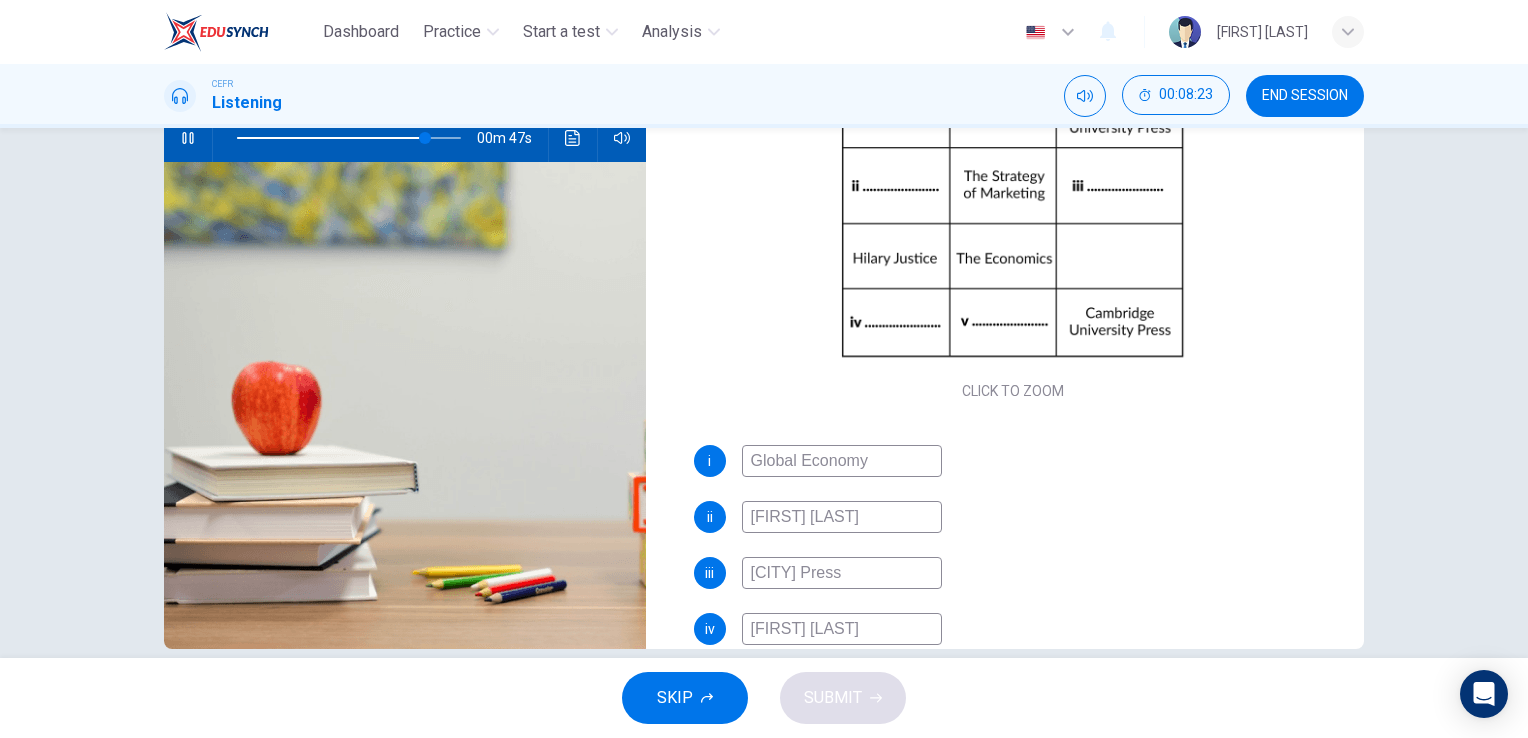 scroll, scrollTop: 208, scrollLeft: 0, axis: vertical 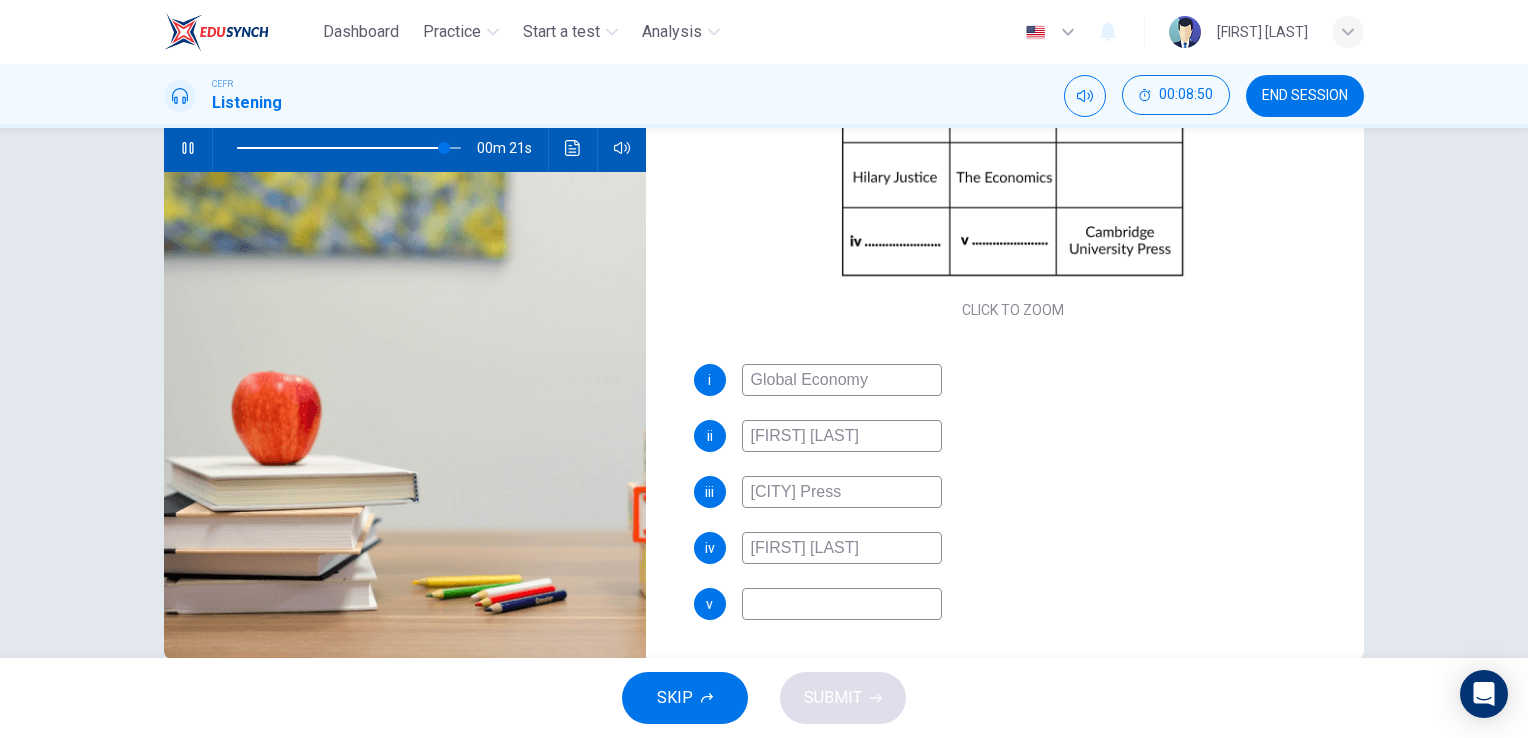click on "[FIRST] [LAST]" at bounding box center (842, 380) 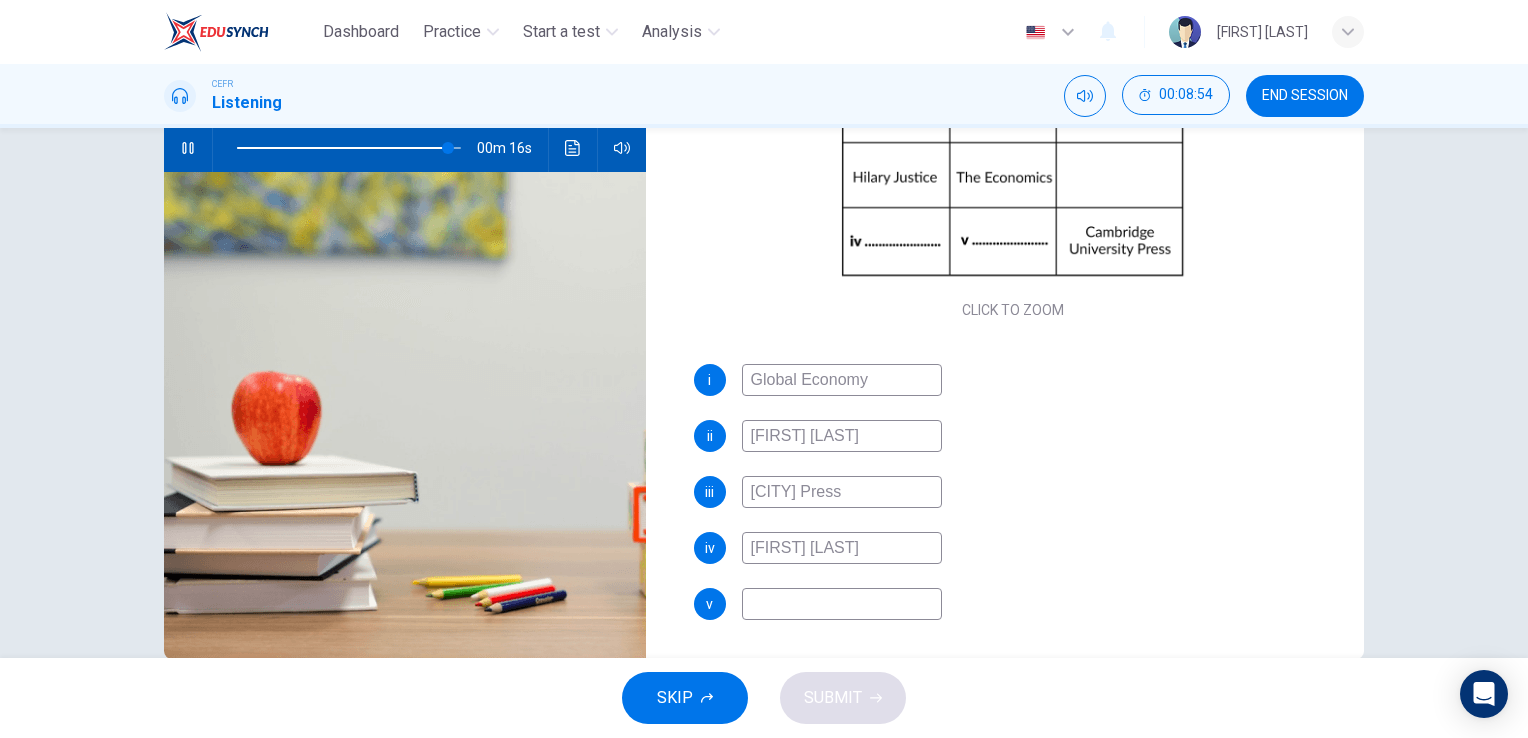type on "[FIRST] [LAST]" 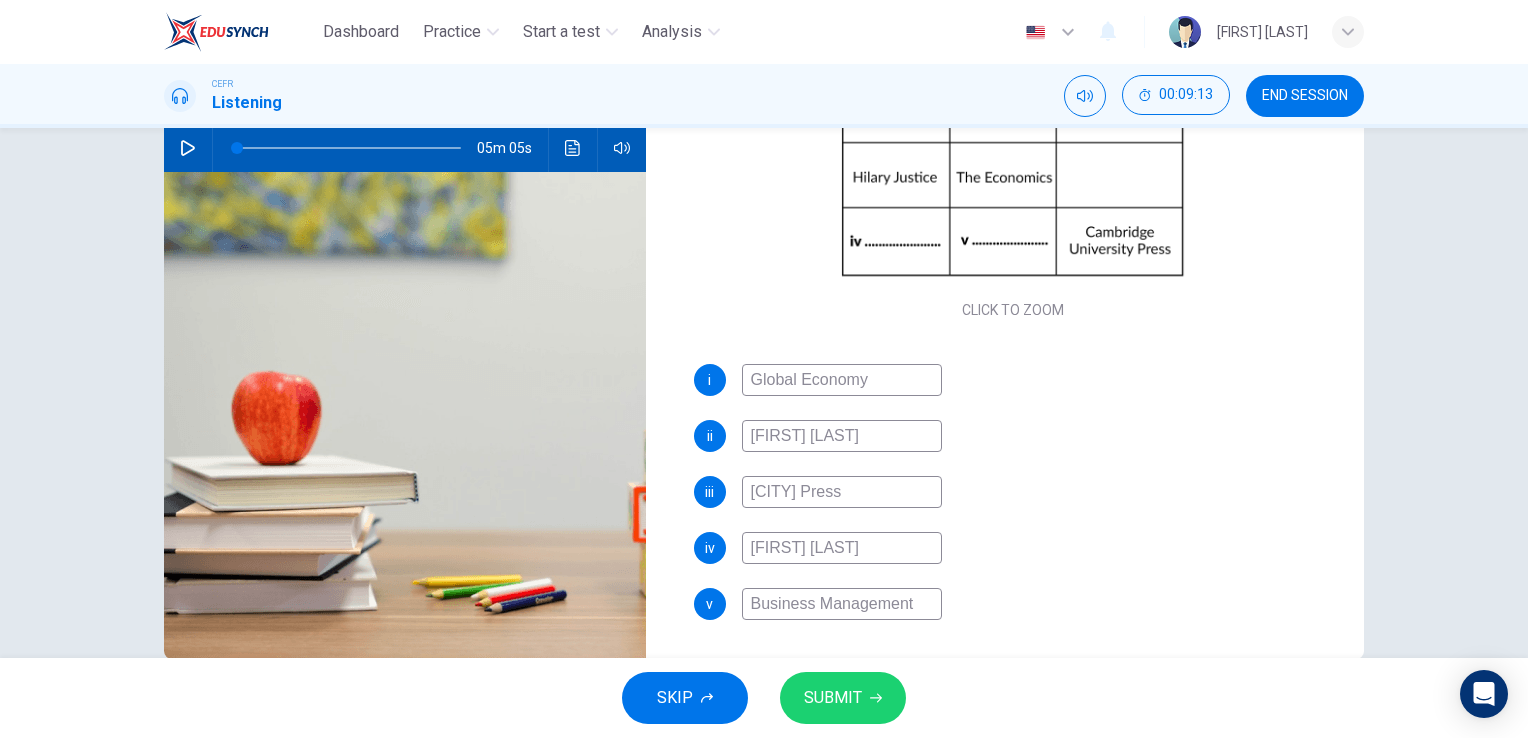 type on "Business Management" 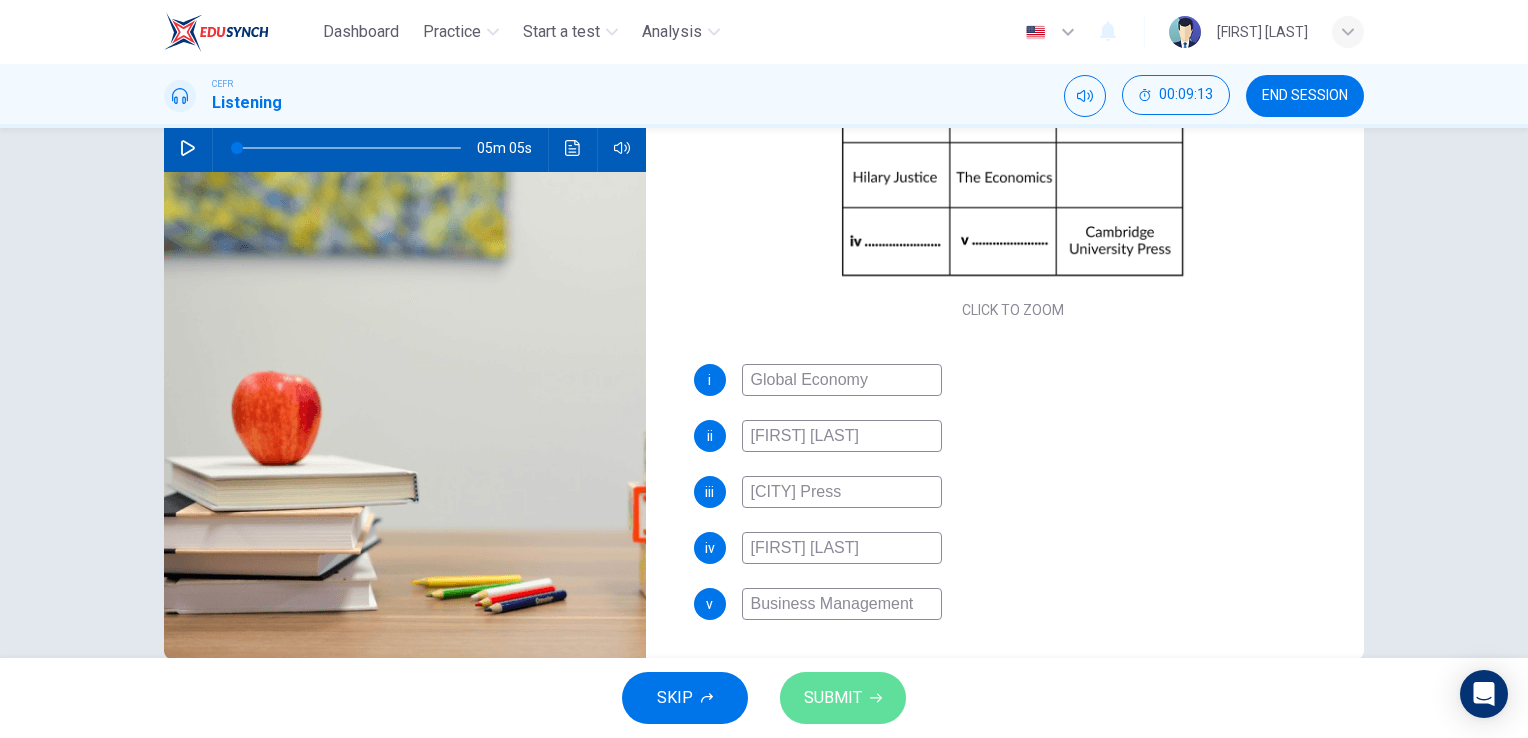 click on "SUBMIT" at bounding box center (833, 698) 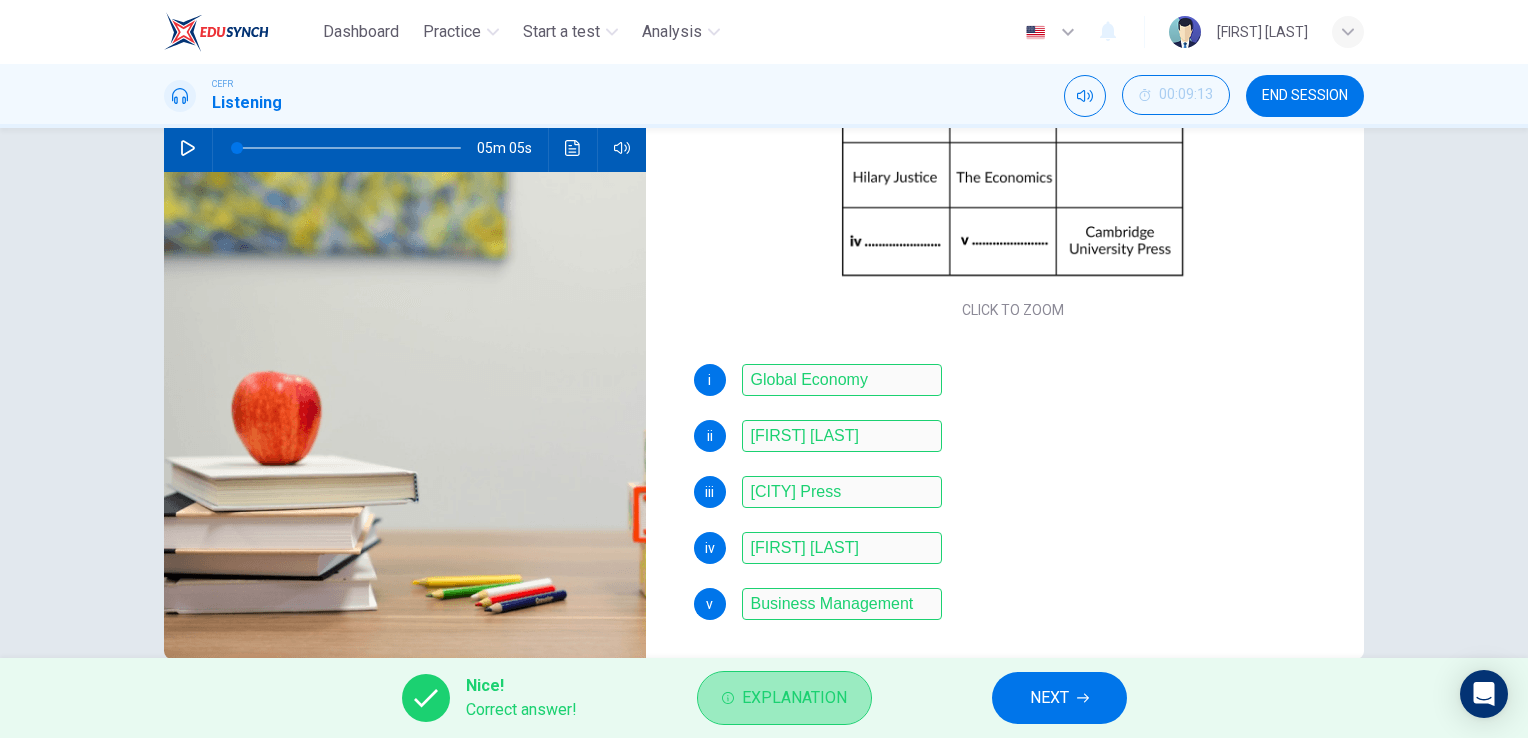 click on "Explanation" at bounding box center [794, 698] 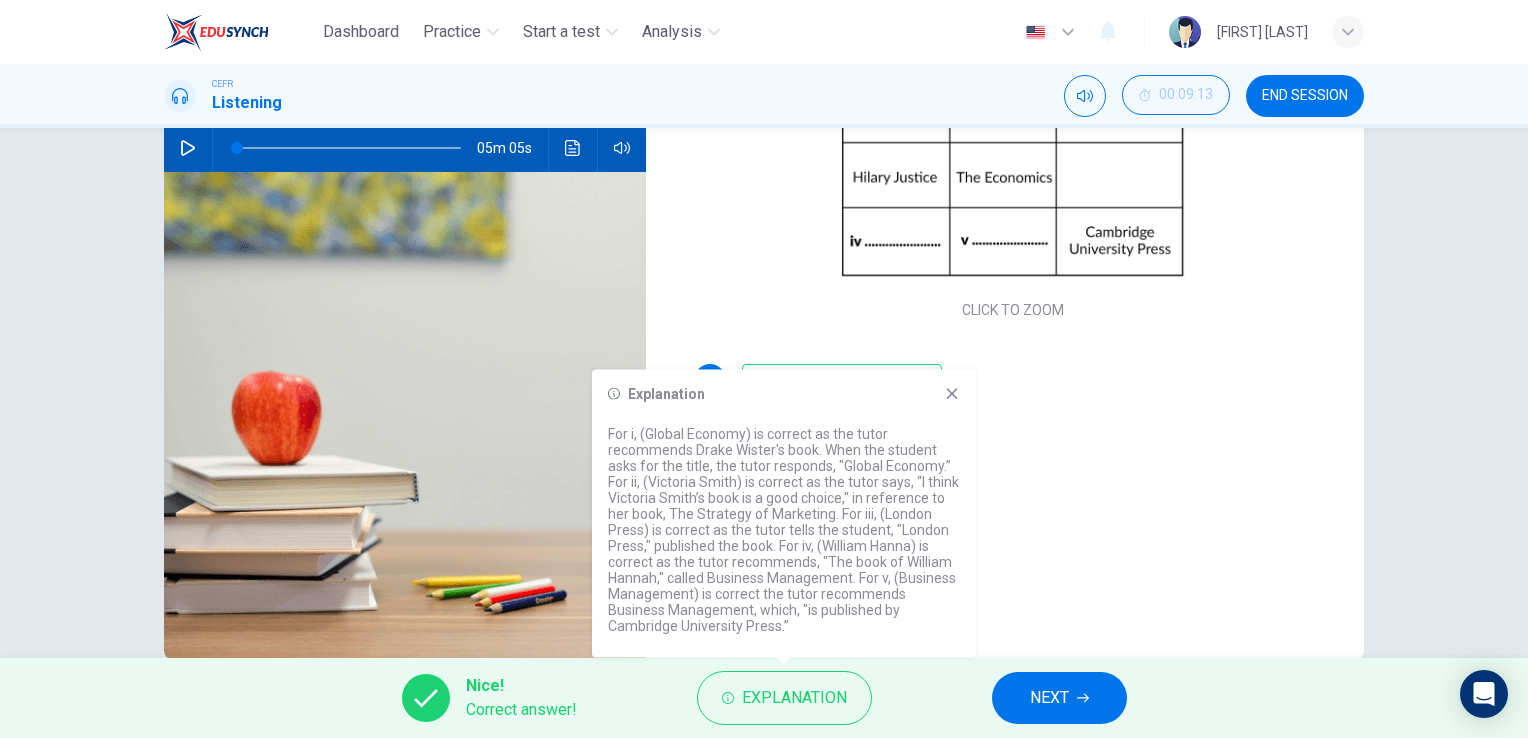 click at bounding box center (952, 394) 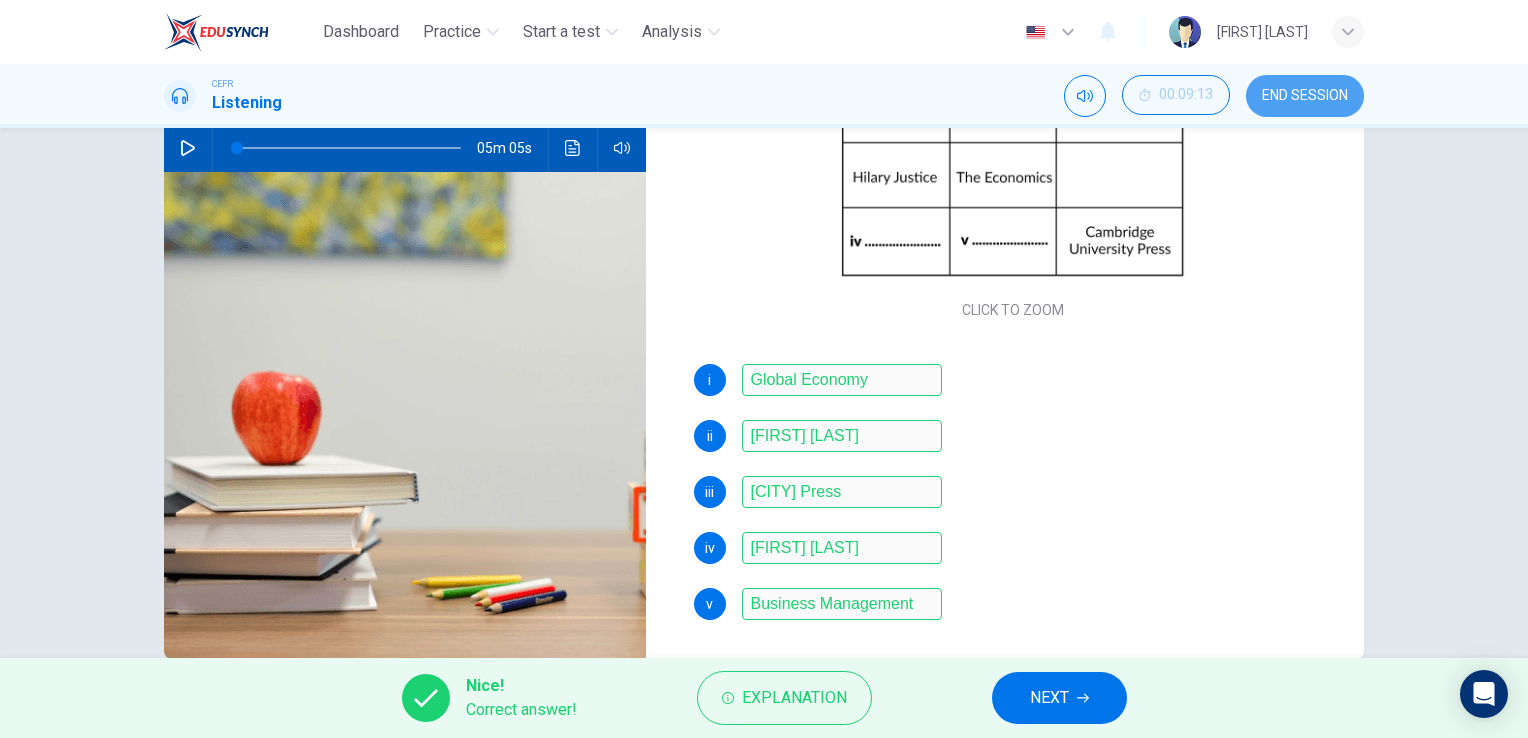 click on "END SESSION" at bounding box center (1305, 96) 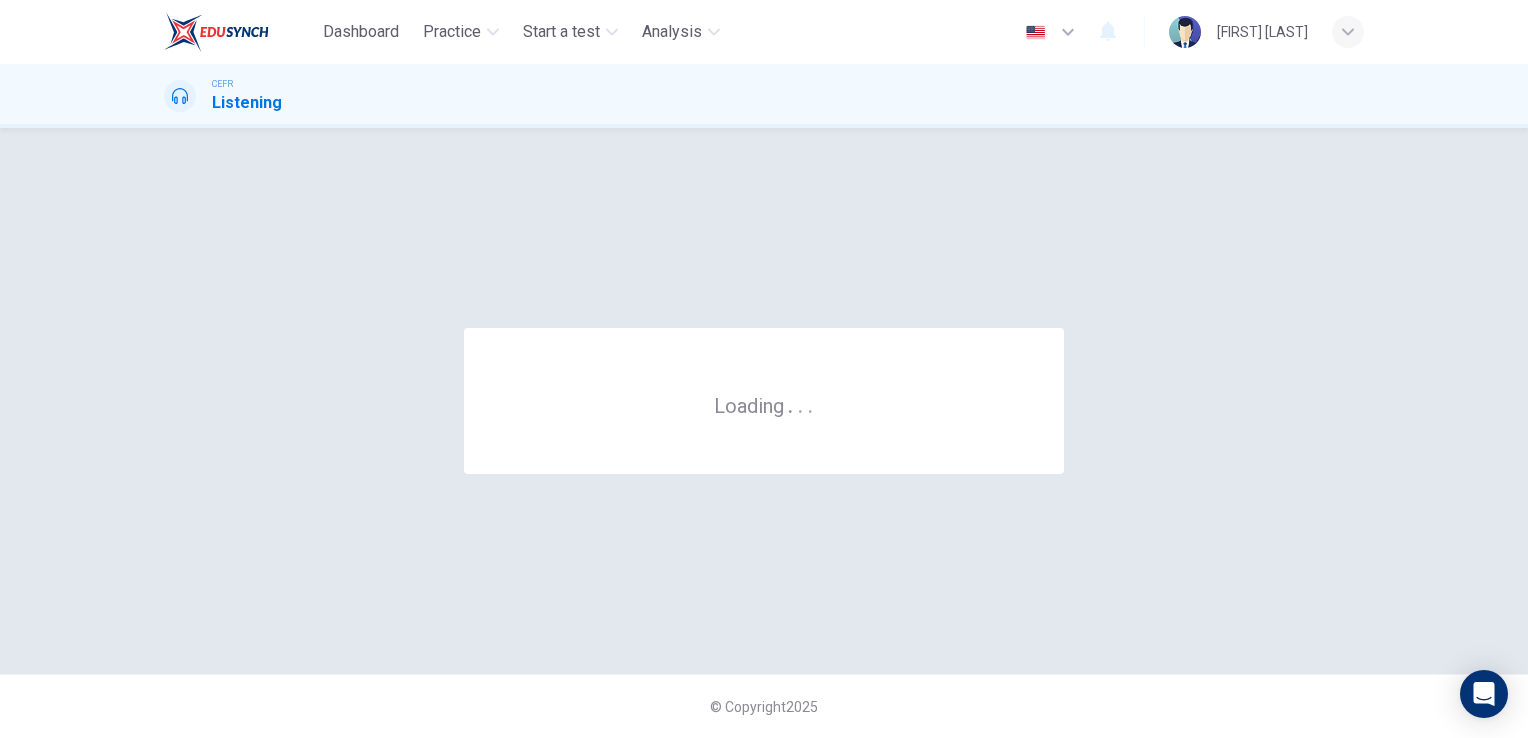 scroll, scrollTop: 0, scrollLeft: 0, axis: both 